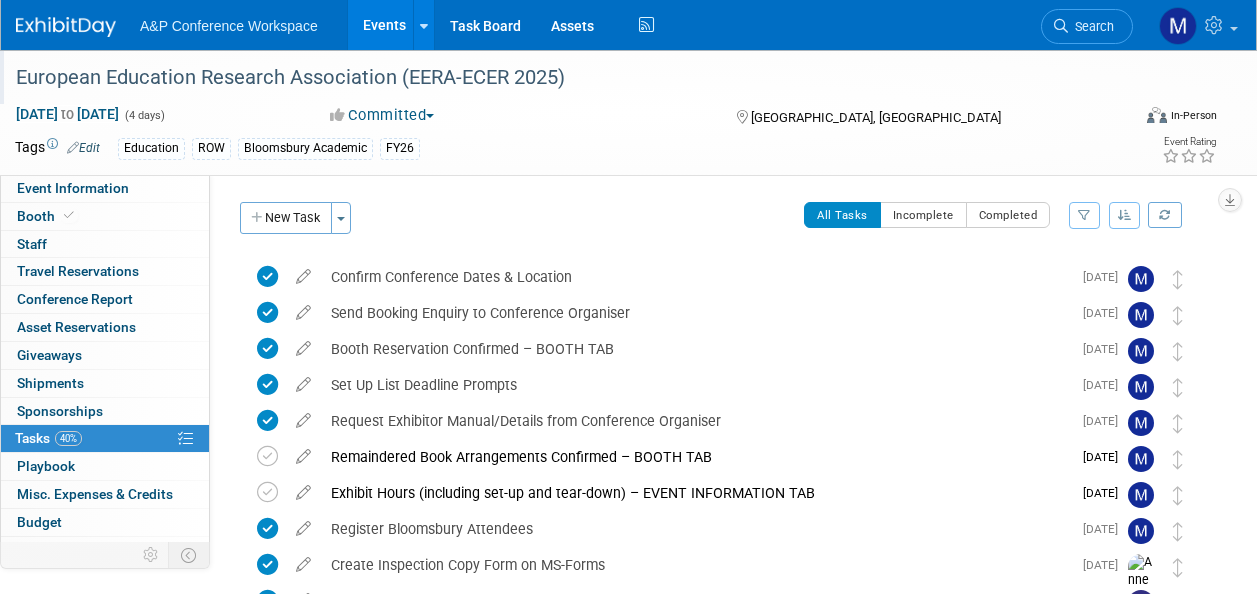 scroll, scrollTop: 200, scrollLeft: 0, axis: vertical 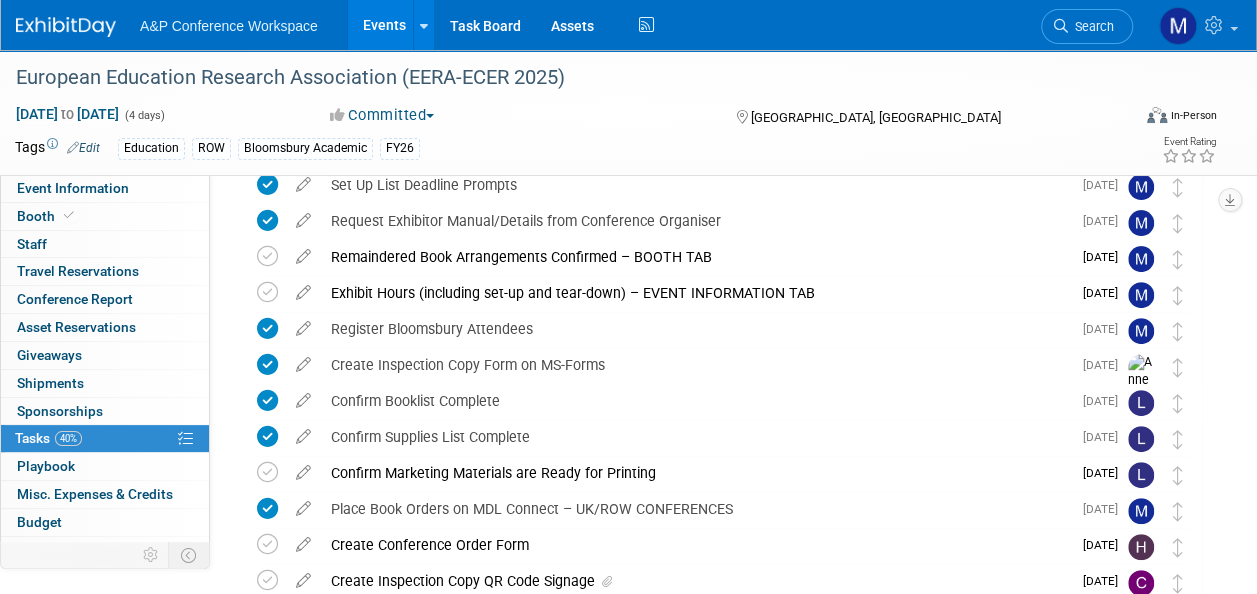 click on "Search" at bounding box center (1091, 26) 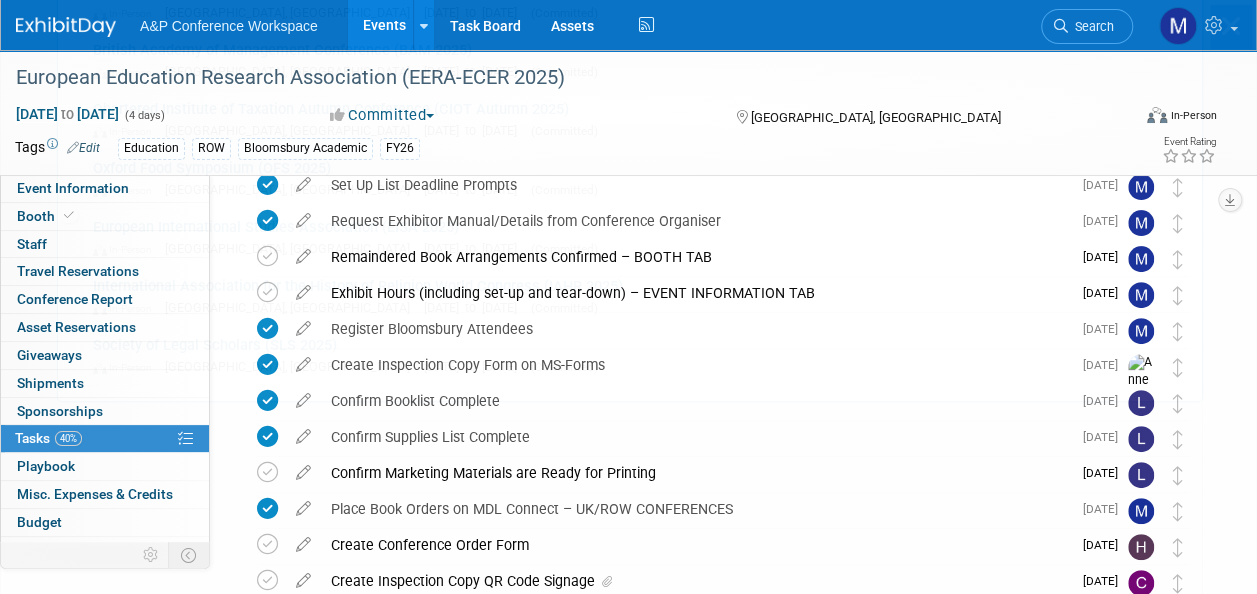 scroll, scrollTop: 0, scrollLeft: 0, axis: both 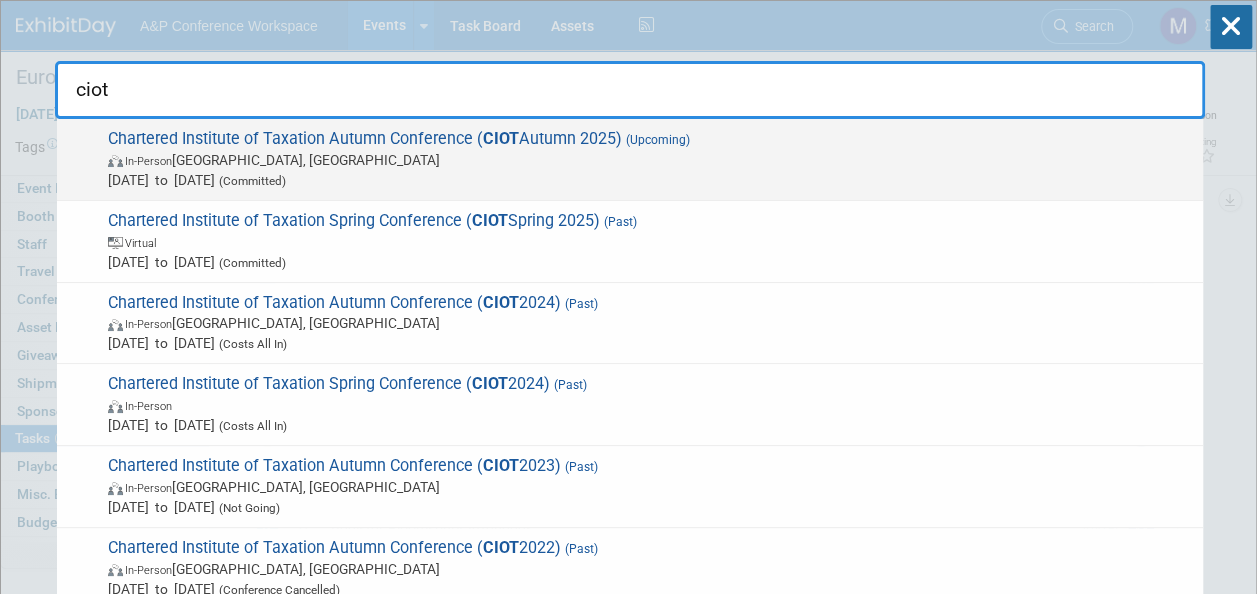 type on "ciot" 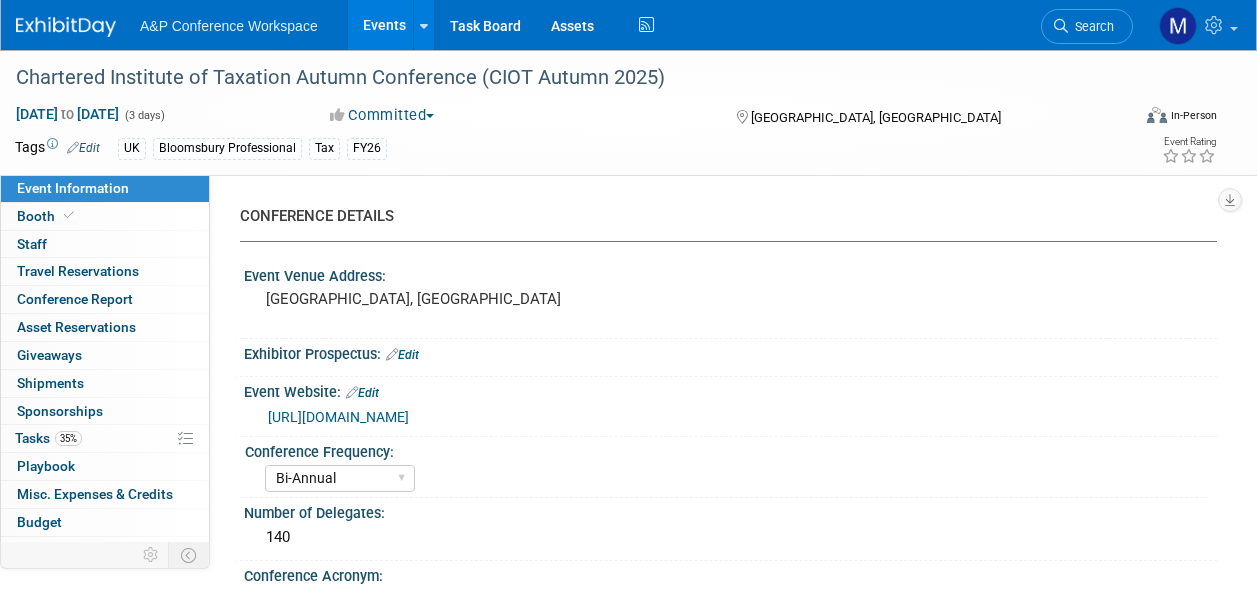 select on "Bi-Annual" 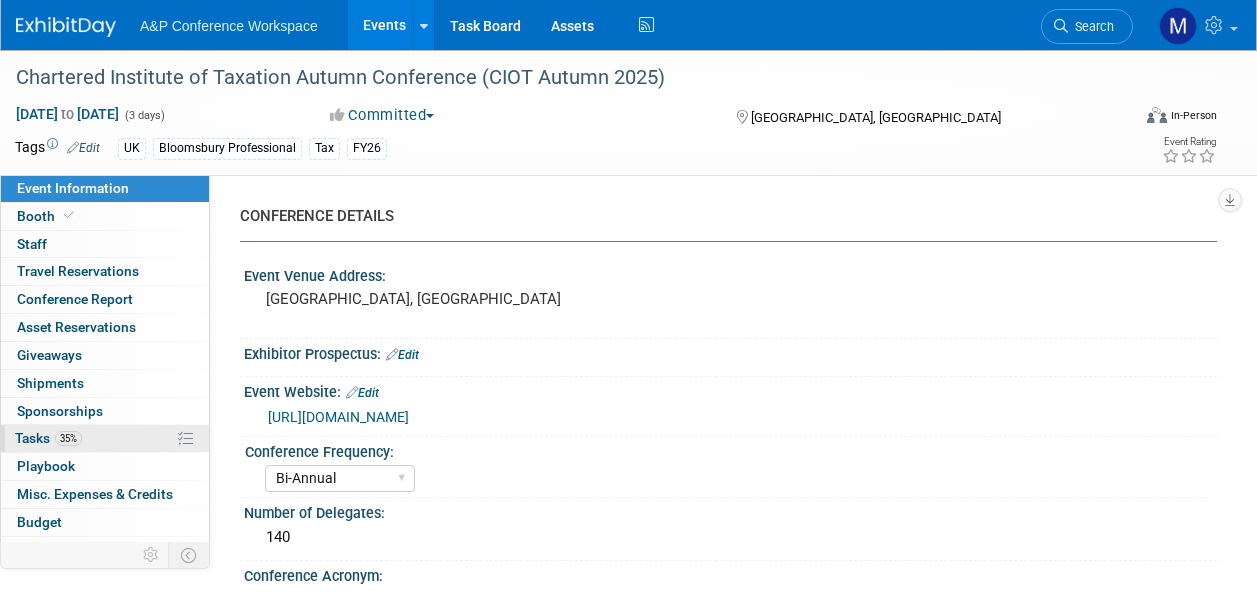 scroll, scrollTop: 0, scrollLeft: 0, axis: both 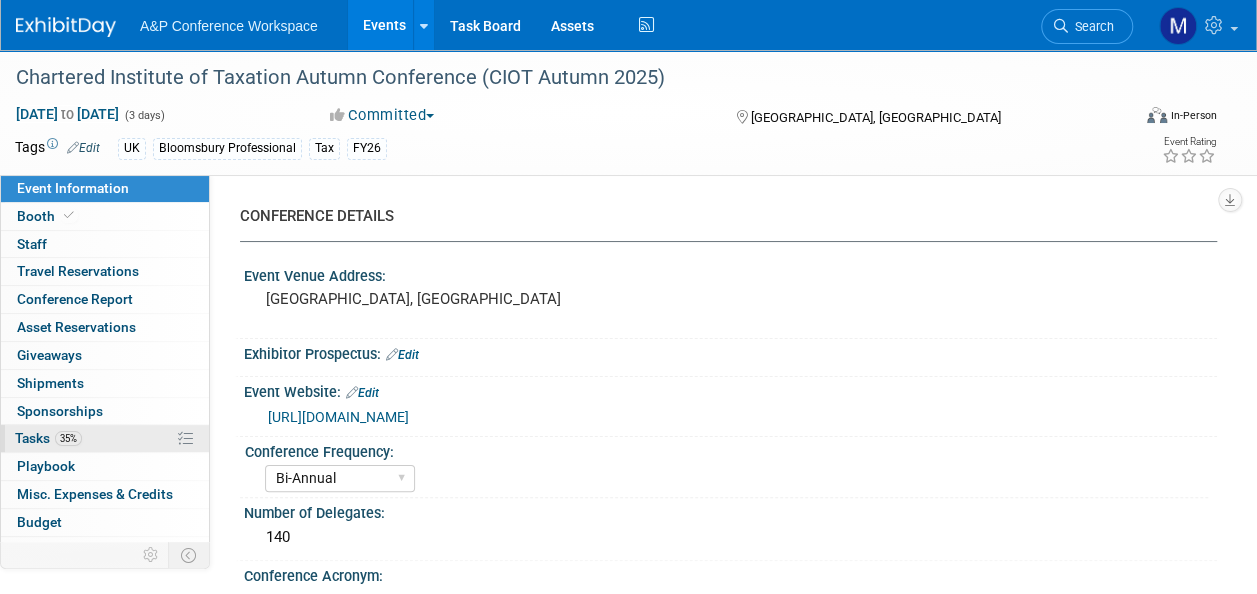 click on "35%
Tasks 35%" at bounding box center [105, 438] 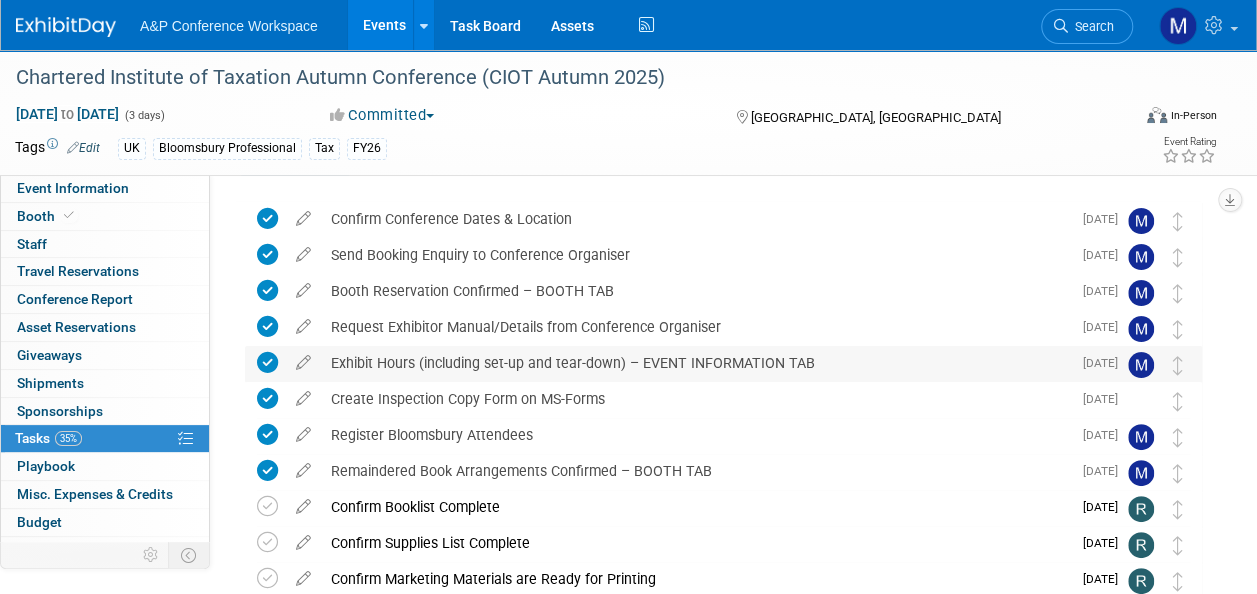 scroll, scrollTop: 100, scrollLeft: 0, axis: vertical 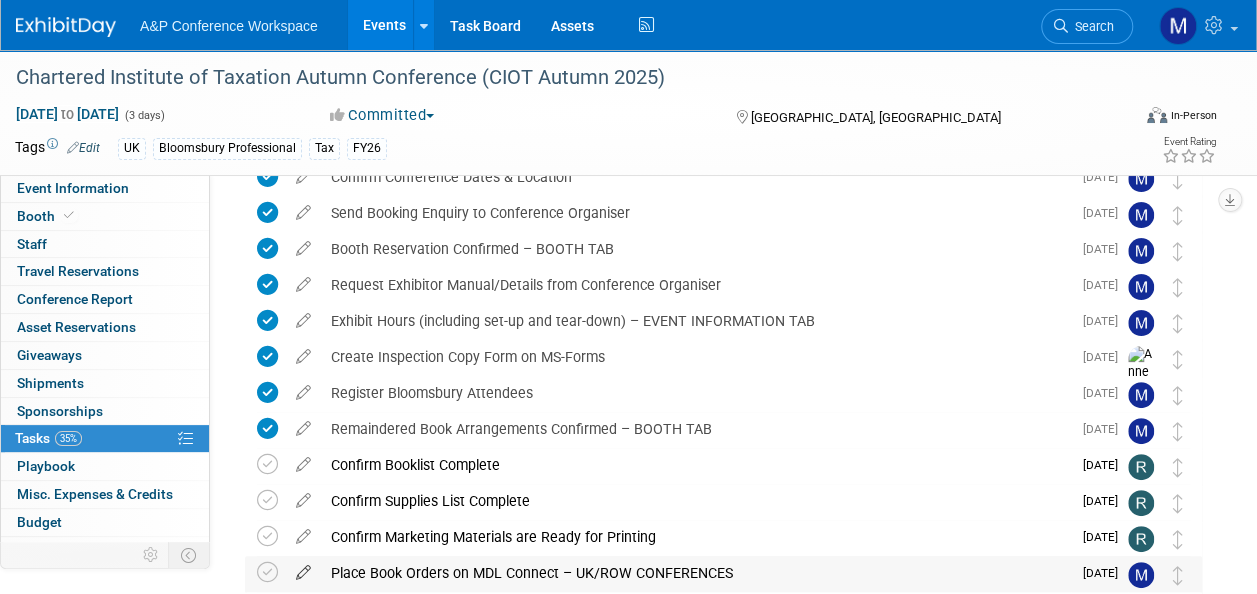 click at bounding box center (303, 568) 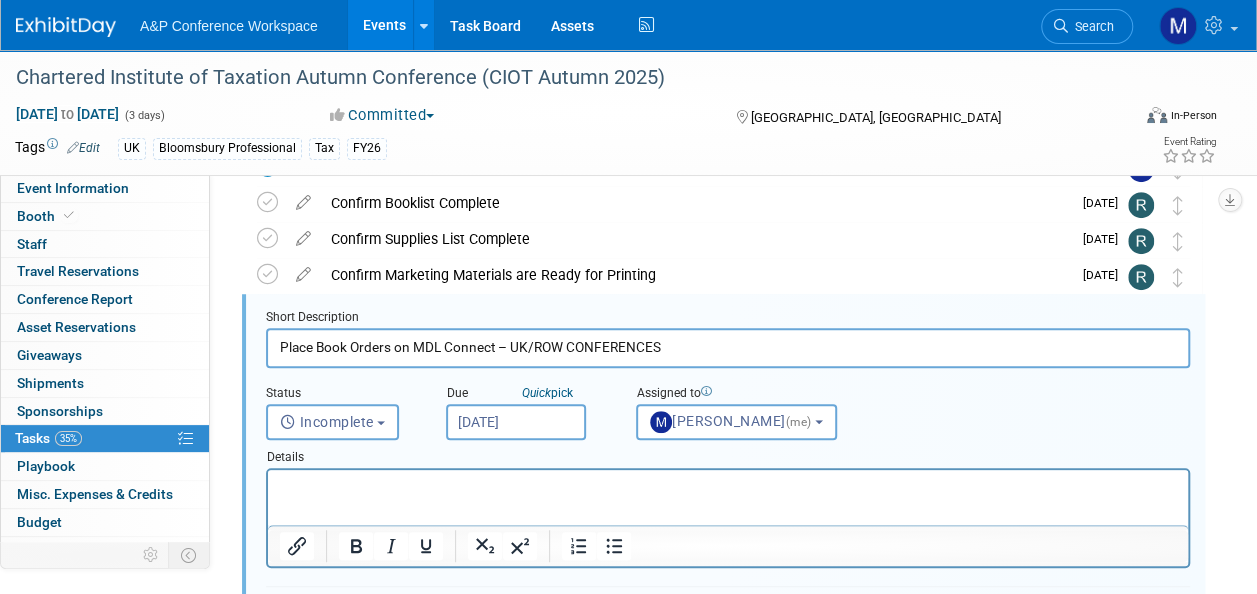 scroll, scrollTop: 0, scrollLeft: 0, axis: both 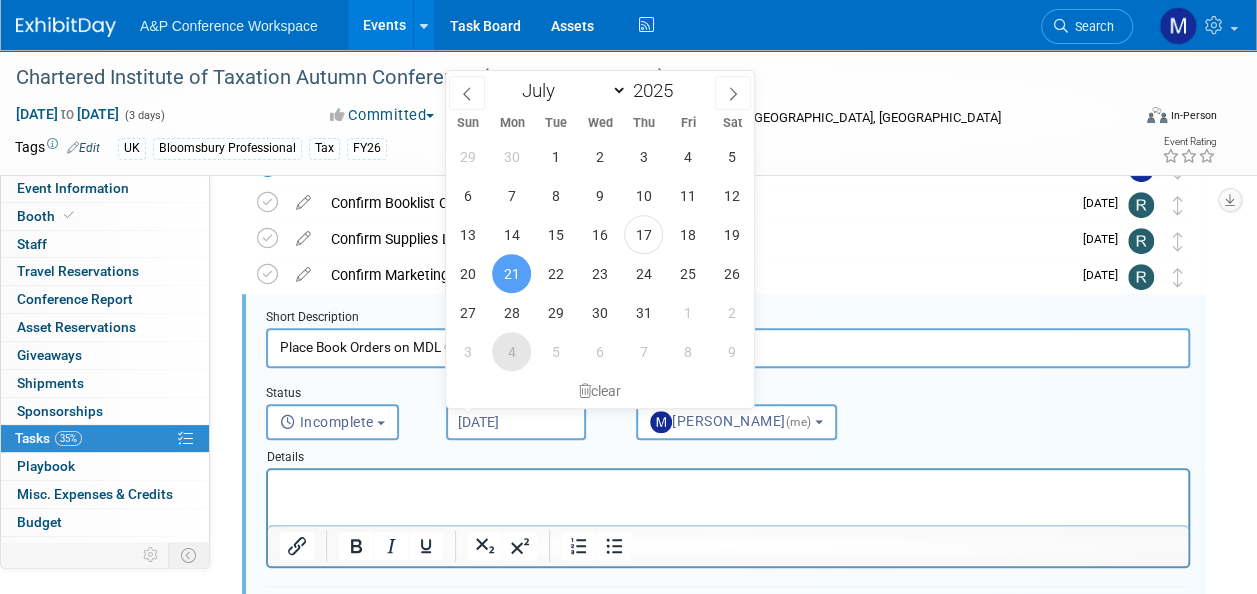 click on "4" at bounding box center (511, 351) 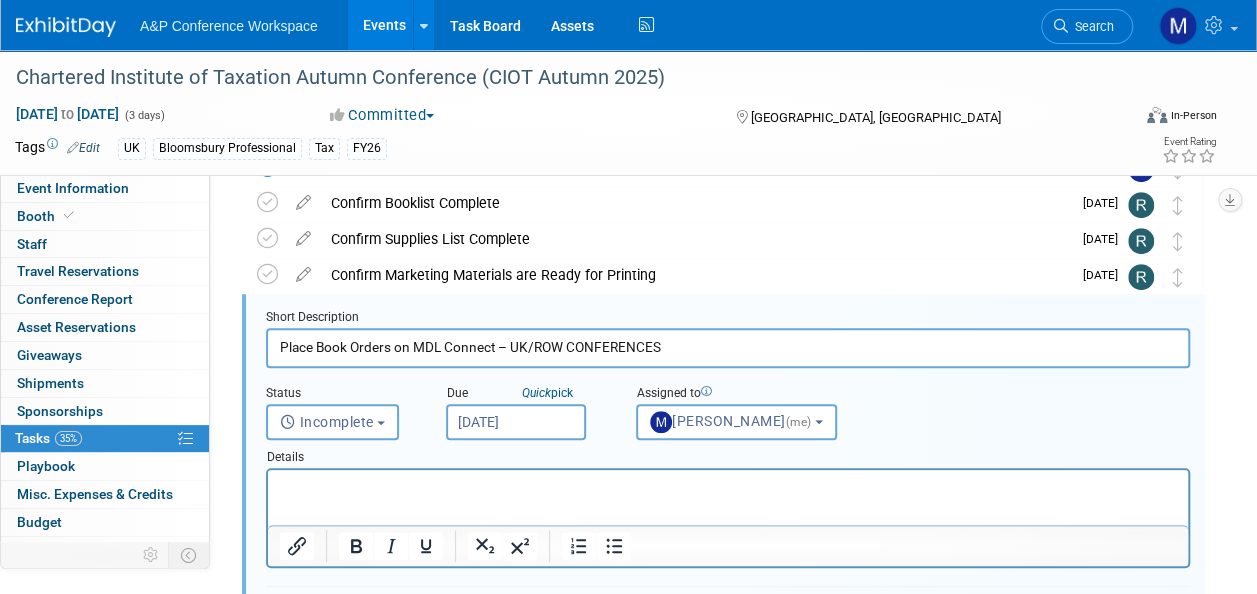 click at bounding box center (728, 483) 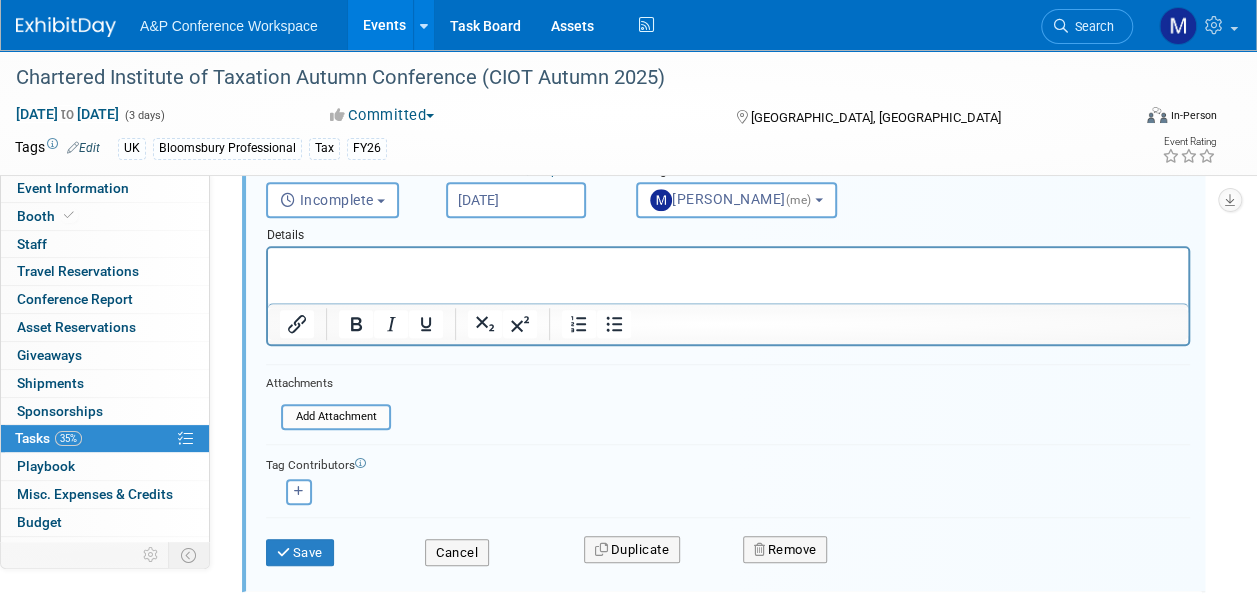 scroll, scrollTop: 662, scrollLeft: 0, axis: vertical 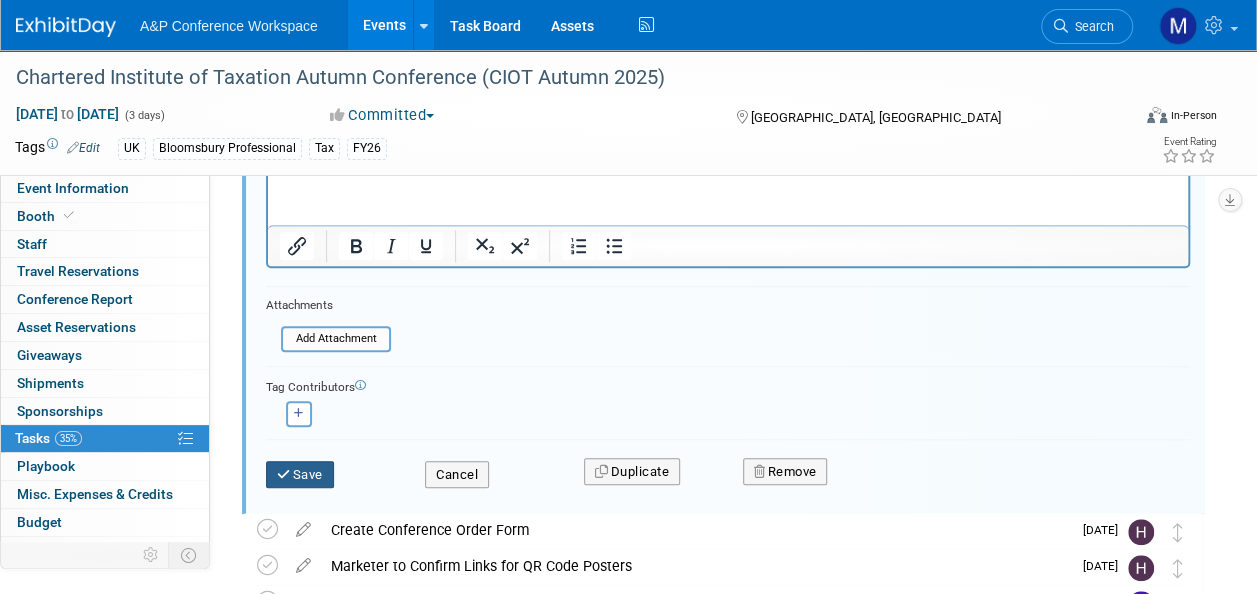 click on "Save" at bounding box center (300, 475) 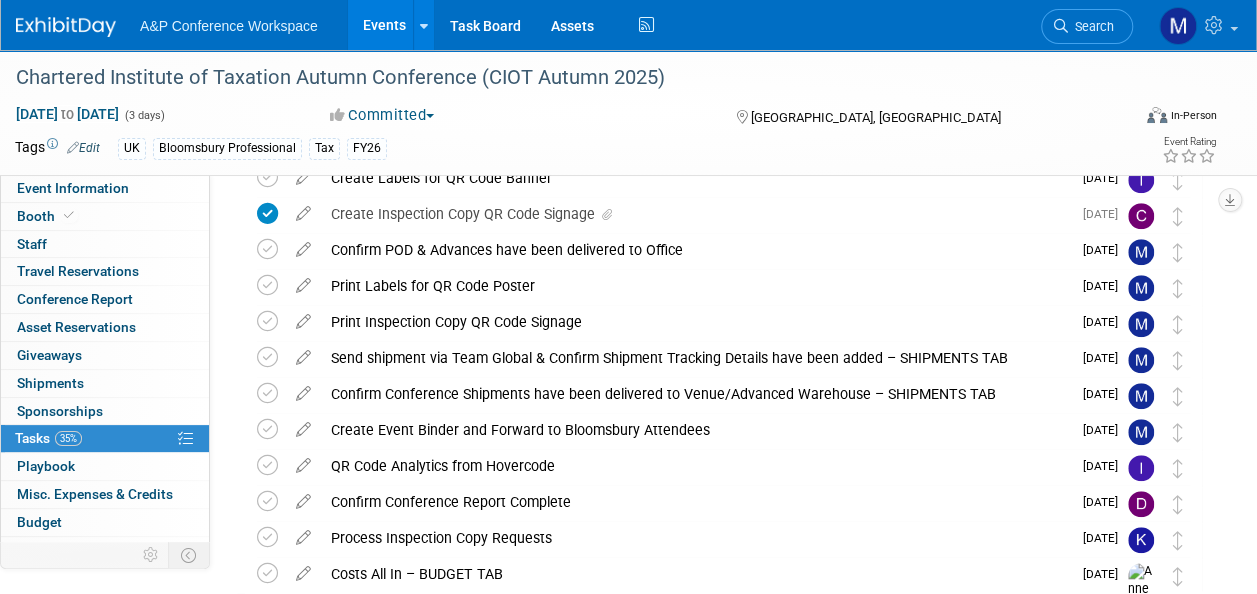 scroll, scrollTop: 562, scrollLeft: 0, axis: vertical 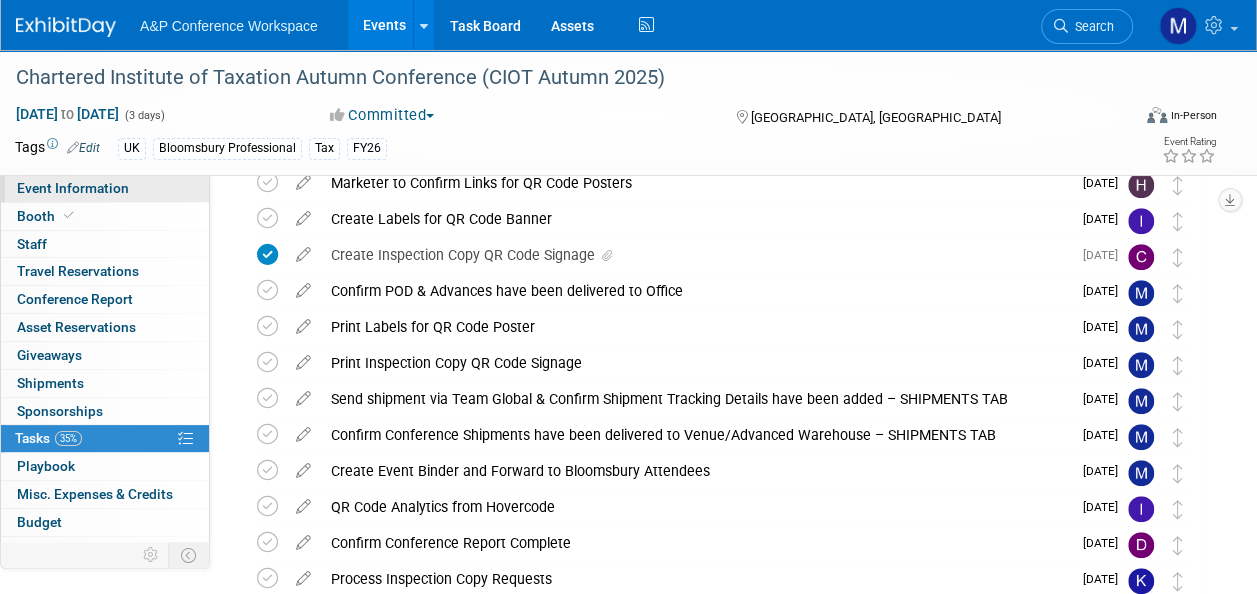 click on "Event Information" at bounding box center [105, 188] 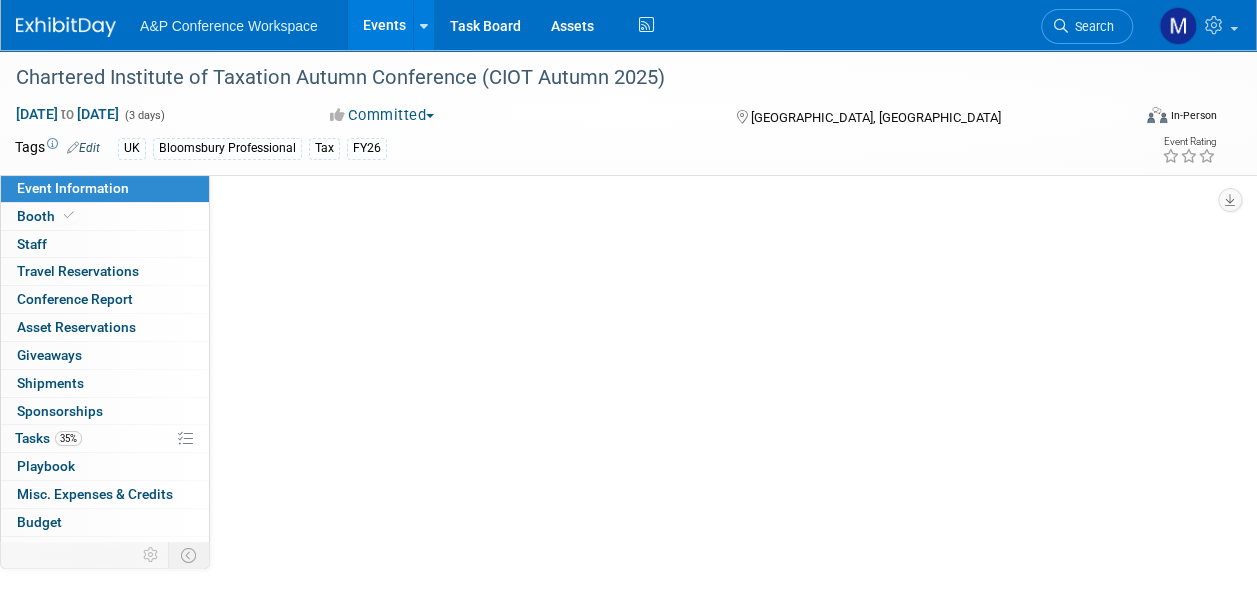 select on "Bi-Annual" 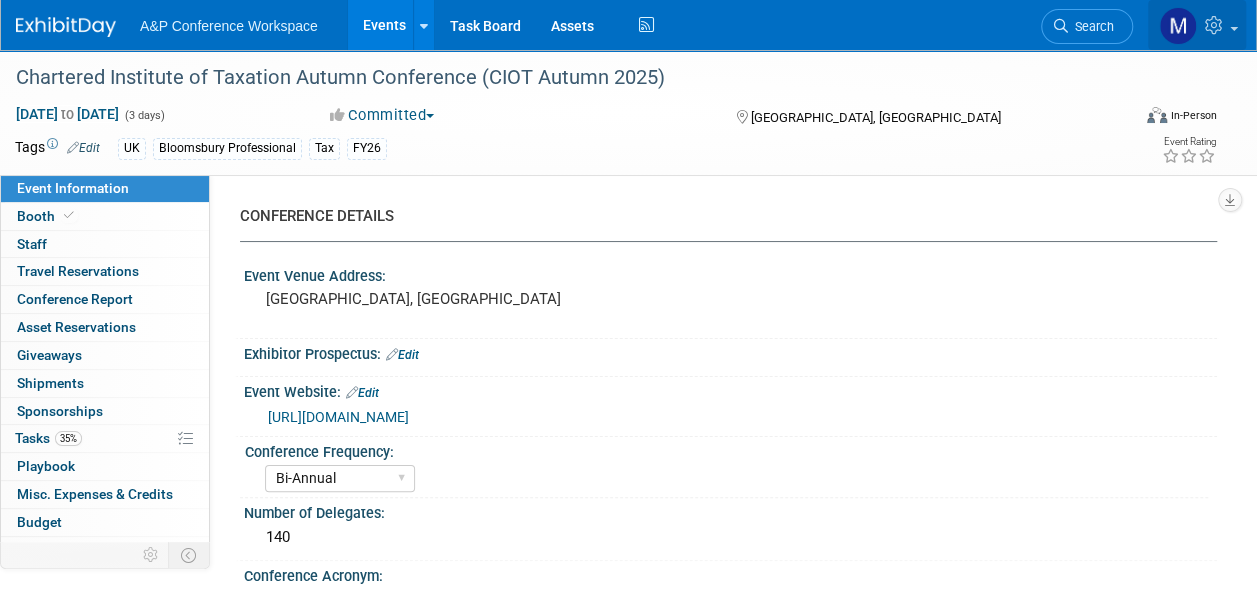 click at bounding box center [1197, 25] 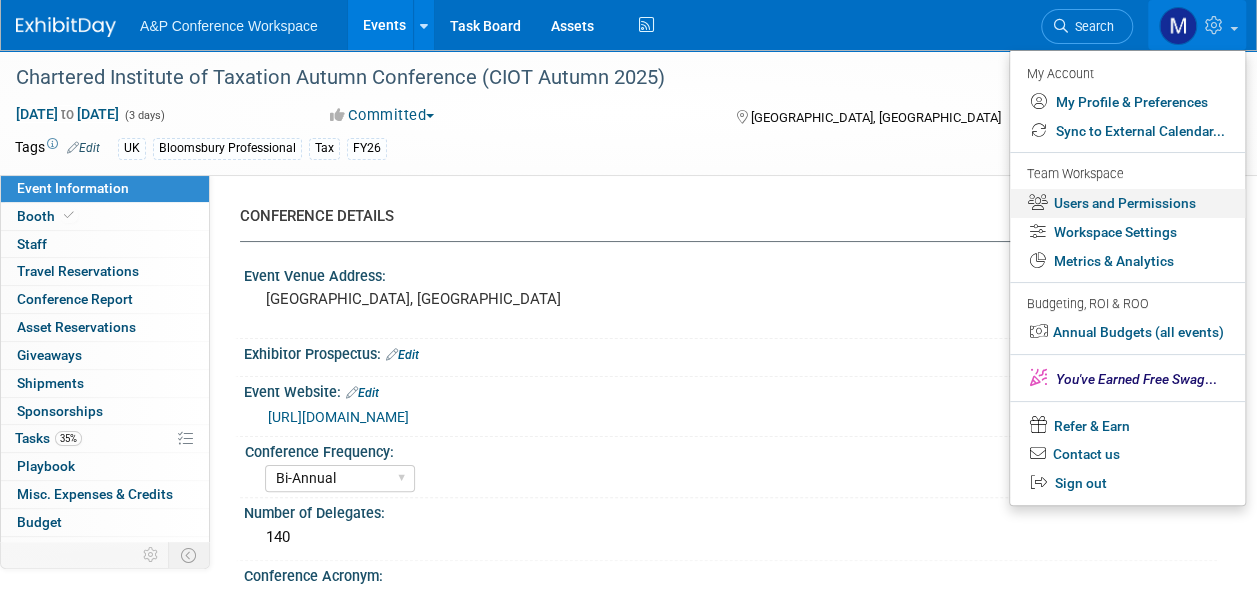 click on "Users and Permissions" at bounding box center [1127, 203] 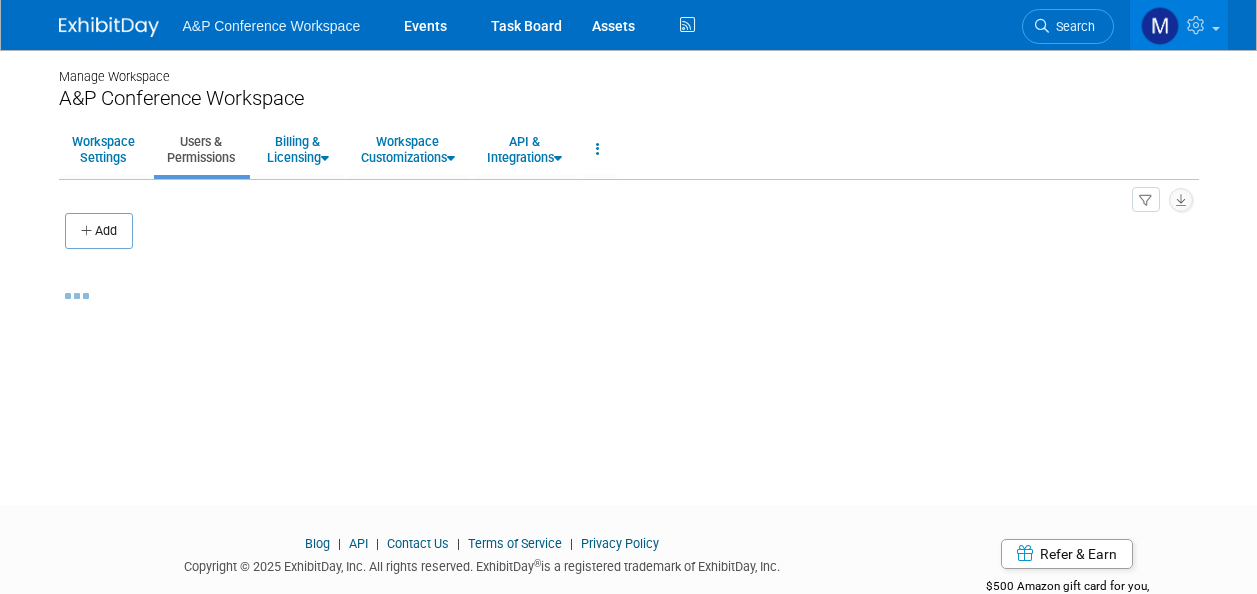 scroll, scrollTop: 0, scrollLeft: 0, axis: both 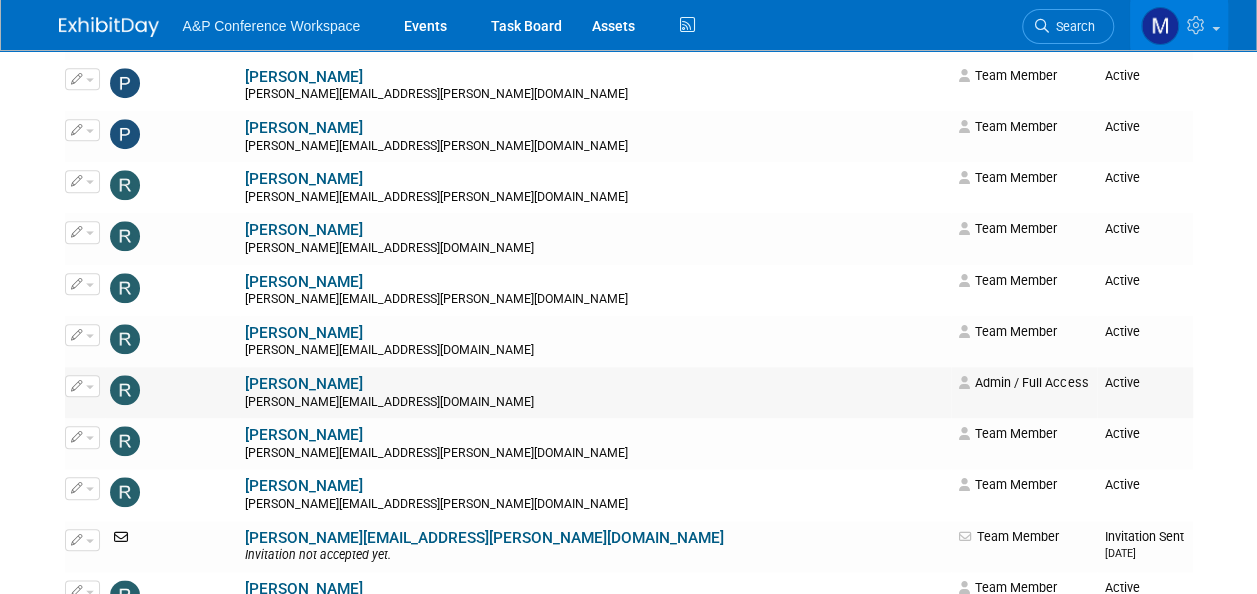 click at bounding box center (82, 386) 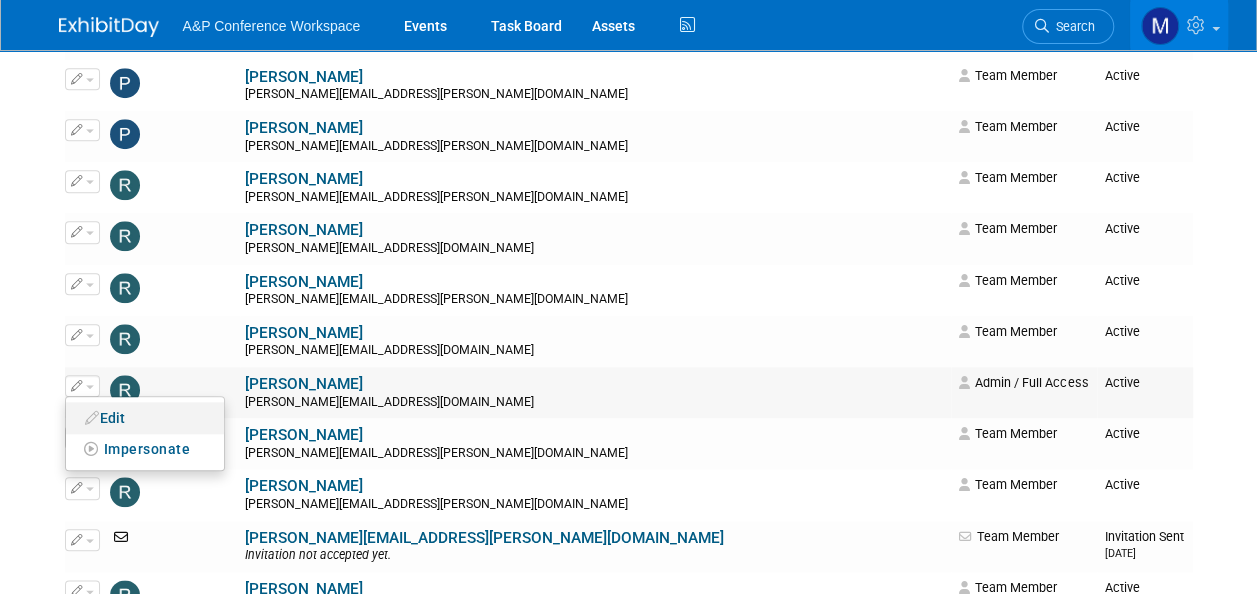 click on "Edit" at bounding box center (145, 418) 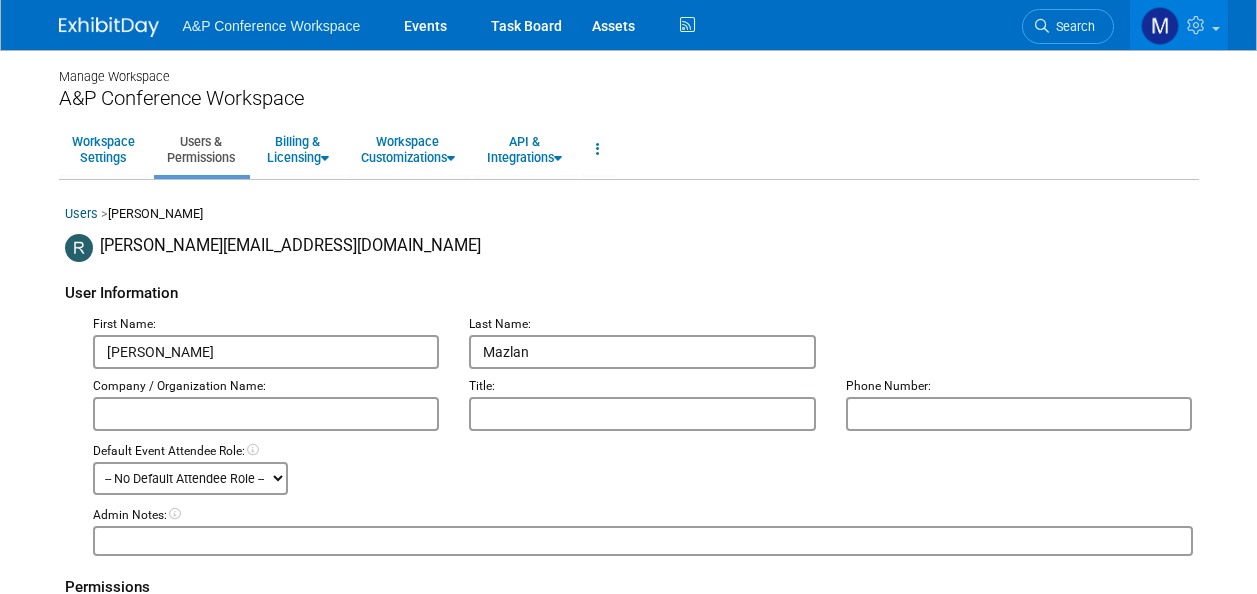 scroll, scrollTop: 0, scrollLeft: 0, axis: both 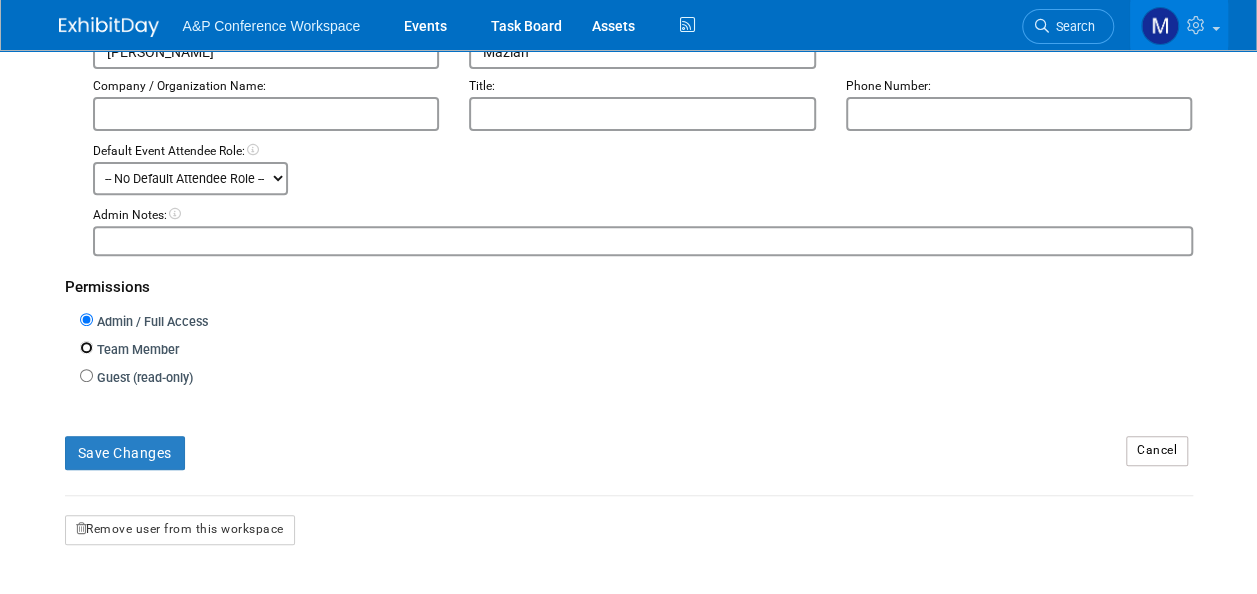 click on "Team Member" at bounding box center [86, 347] 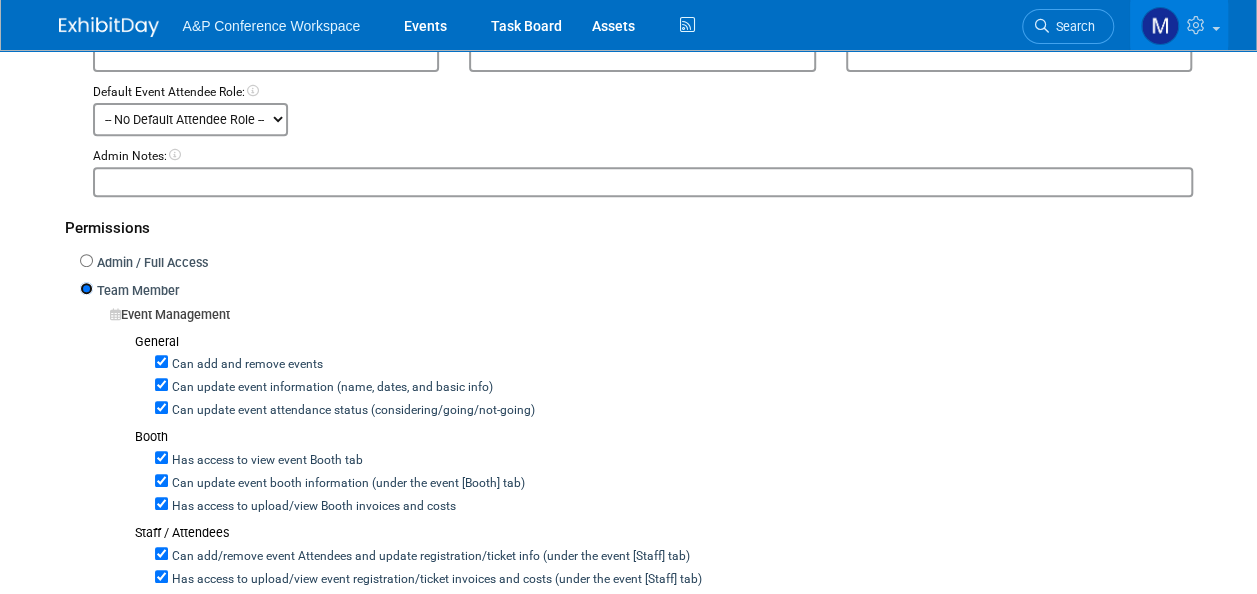 scroll, scrollTop: 400, scrollLeft: 0, axis: vertical 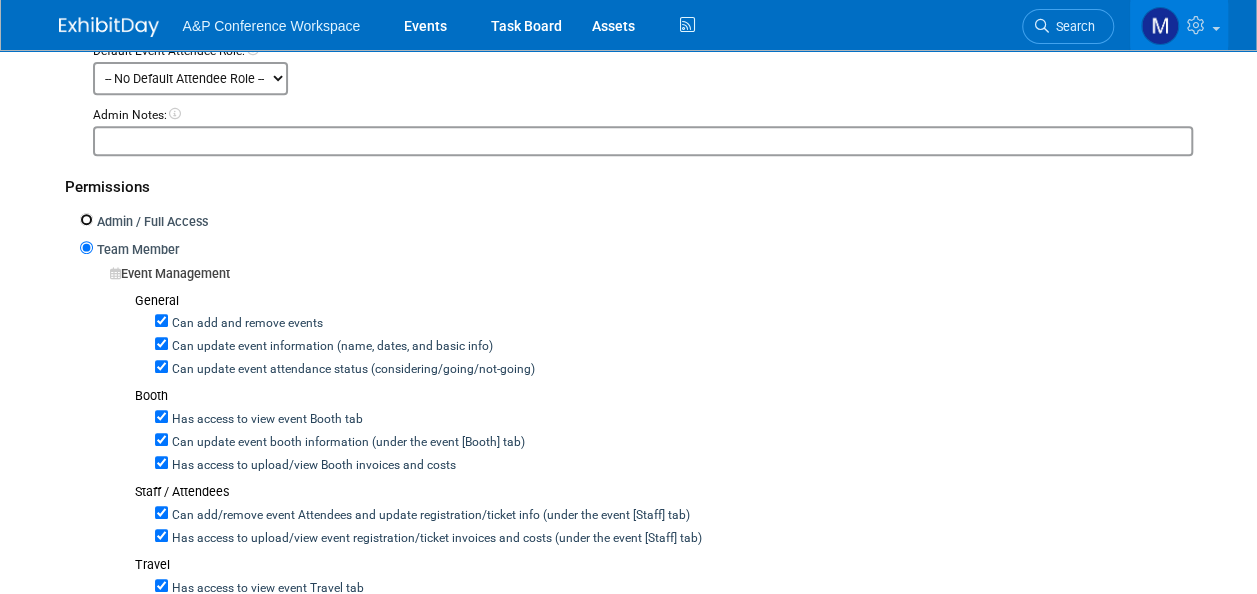 click on "Admin / Full Access" at bounding box center [86, 219] 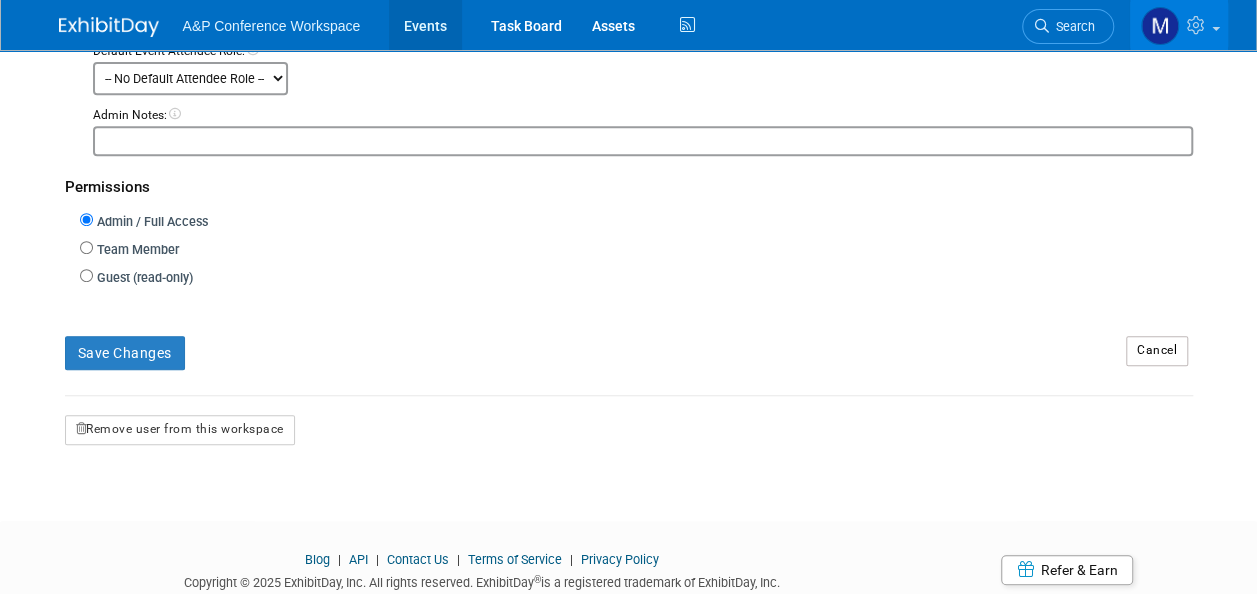 click on "Events" at bounding box center (425, 25) 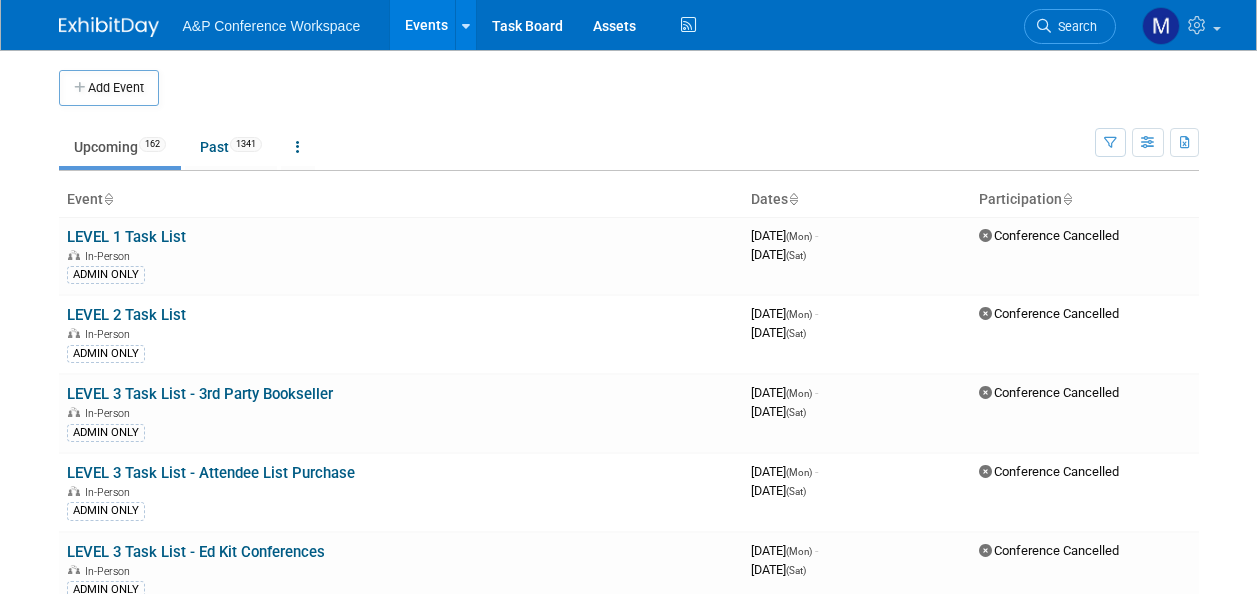 scroll, scrollTop: 0, scrollLeft: 0, axis: both 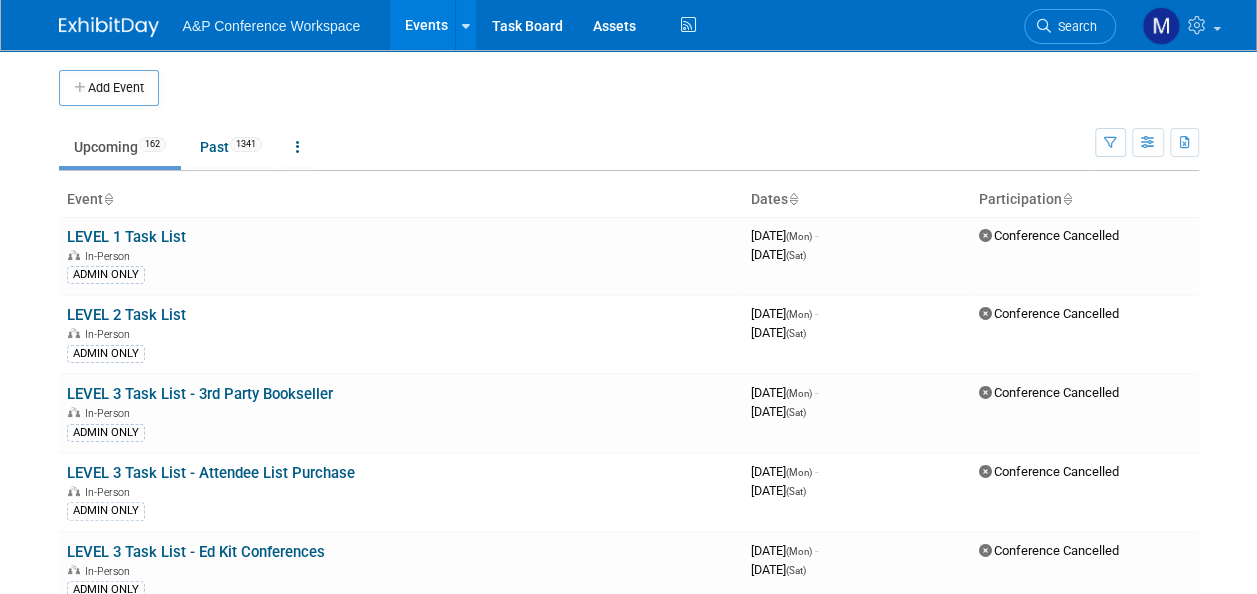 click on "Search" at bounding box center [1070, 26] 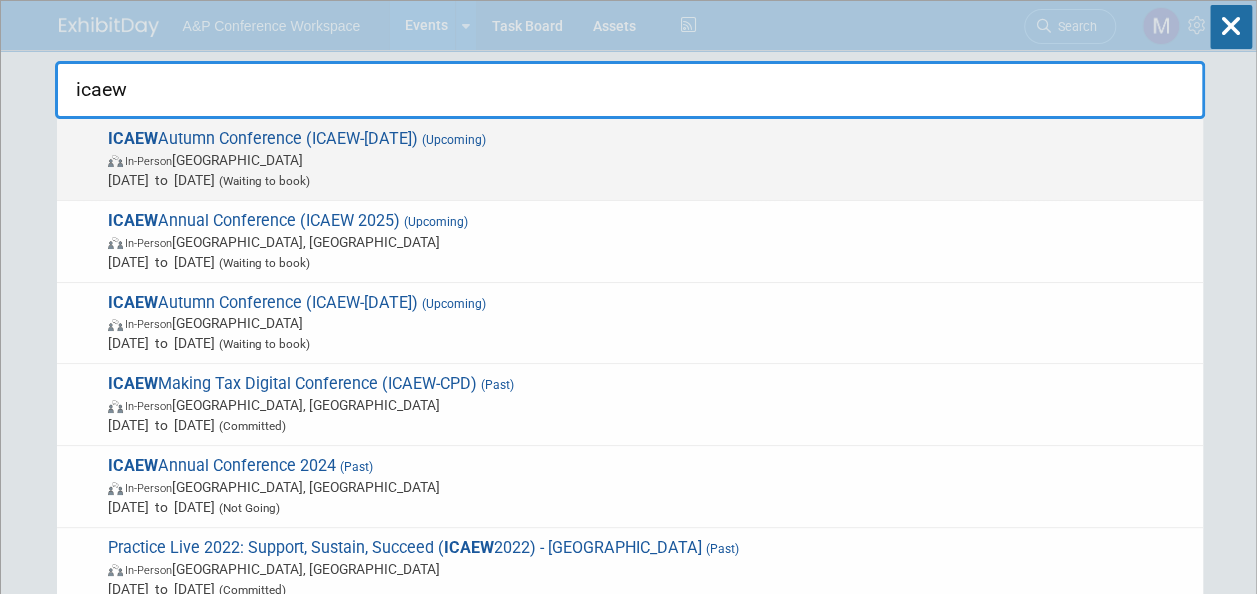 type on "icaew" 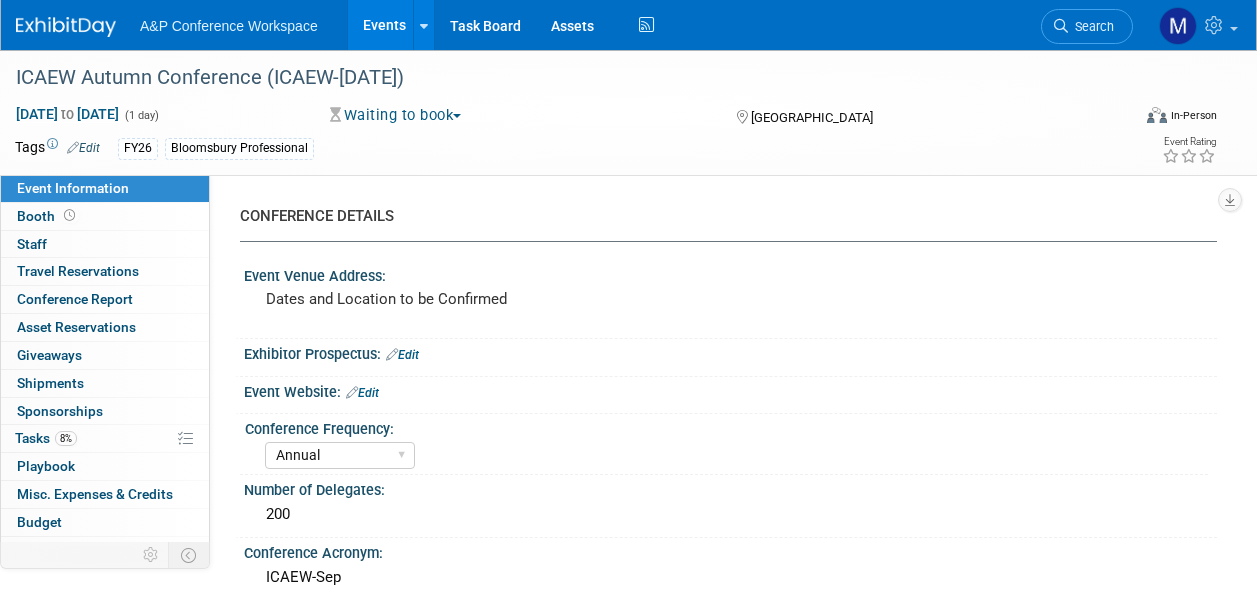 select on "Annual" 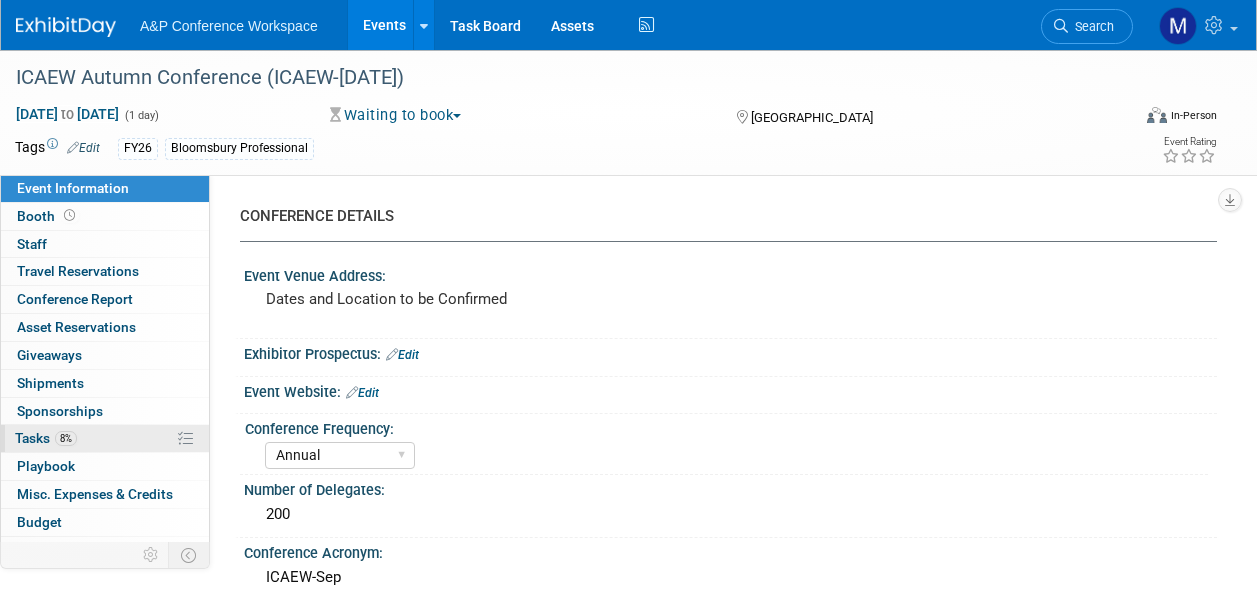 scroll, scrollTop: 0, scrollLeft: 0, axis: both 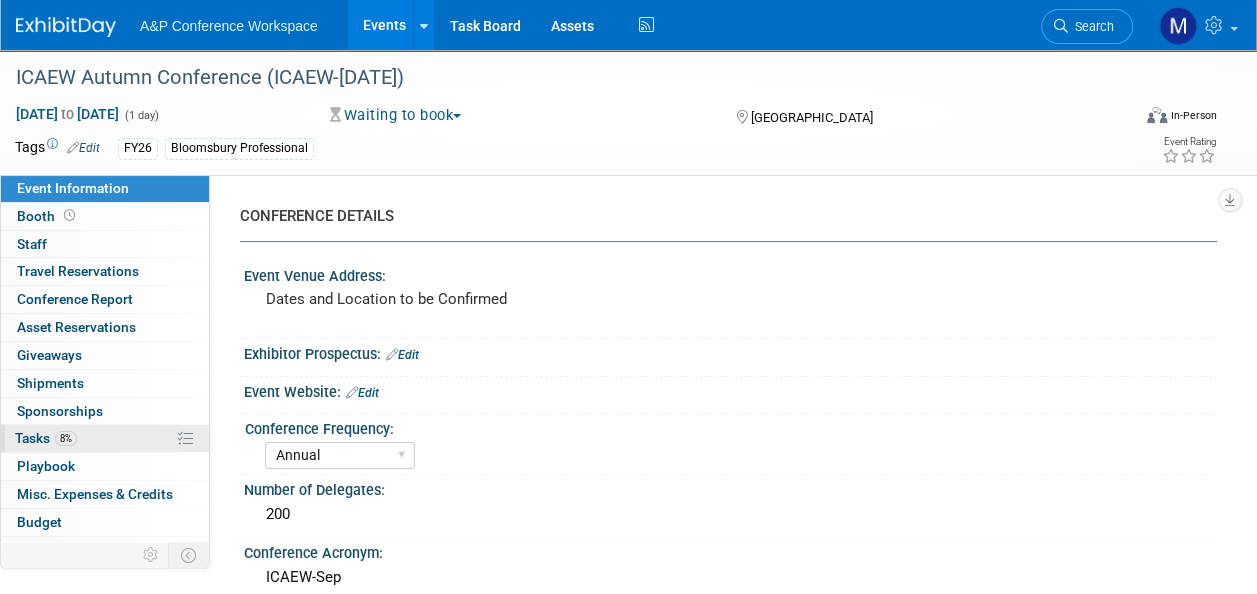 click on "8%
Tasks 8%" at bounding box center (105, 438) 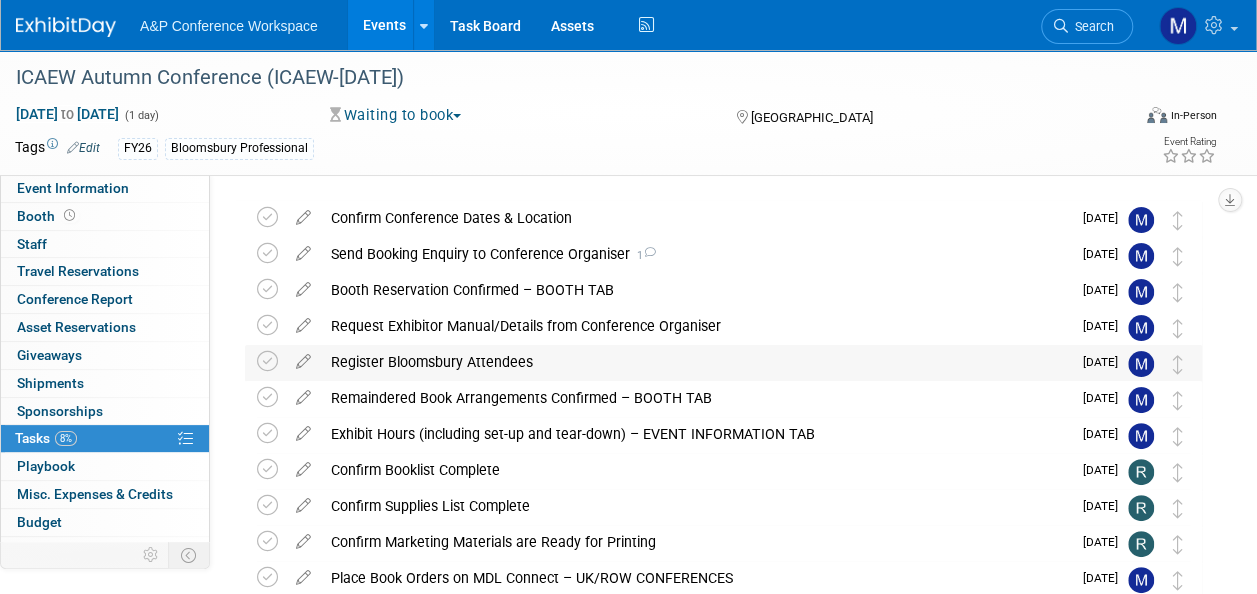 scroll, scrollTop: 100, scrollLeft: 0, axis: vertical 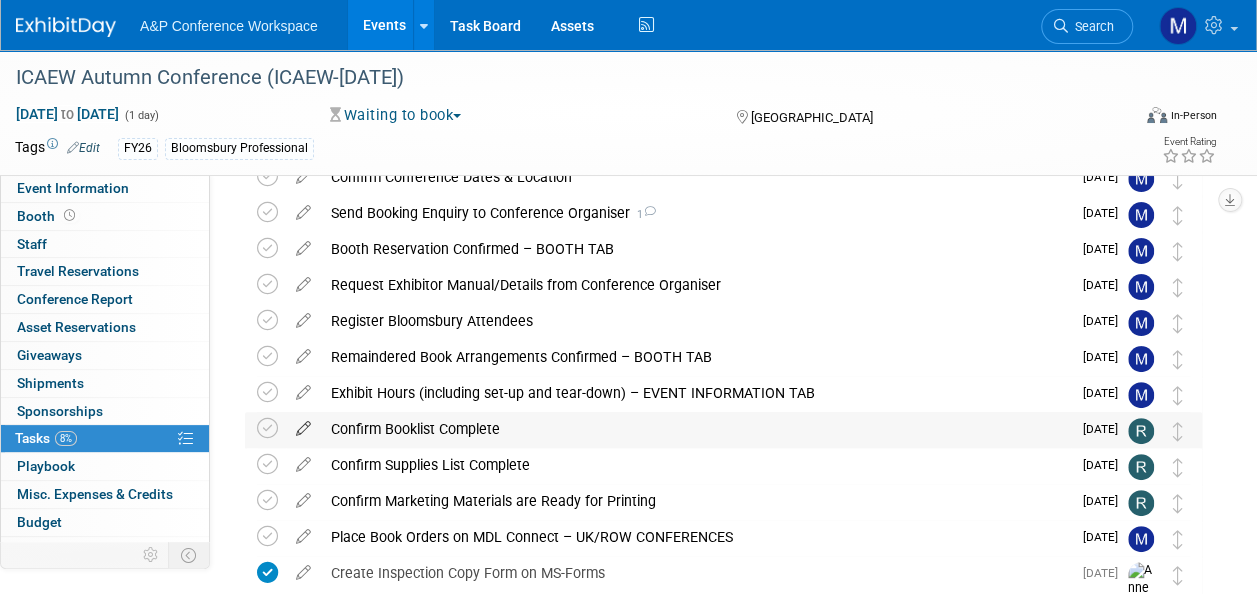 click at bounding box center (303, 424) 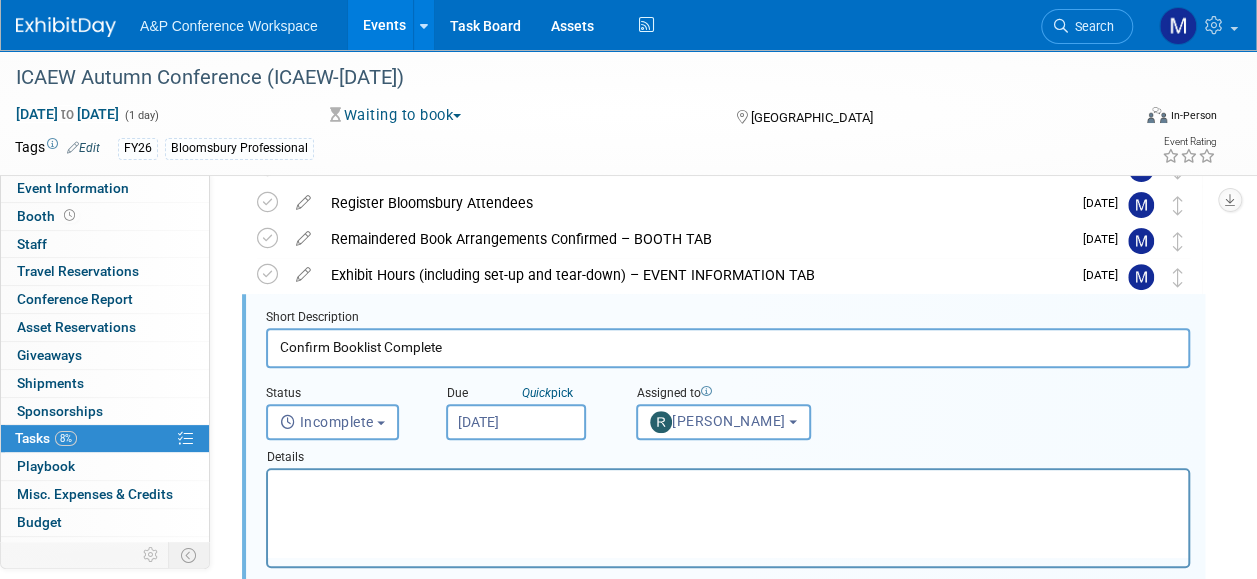 scroll, scrollTop: 0, scrollLeft: 0, axis: both 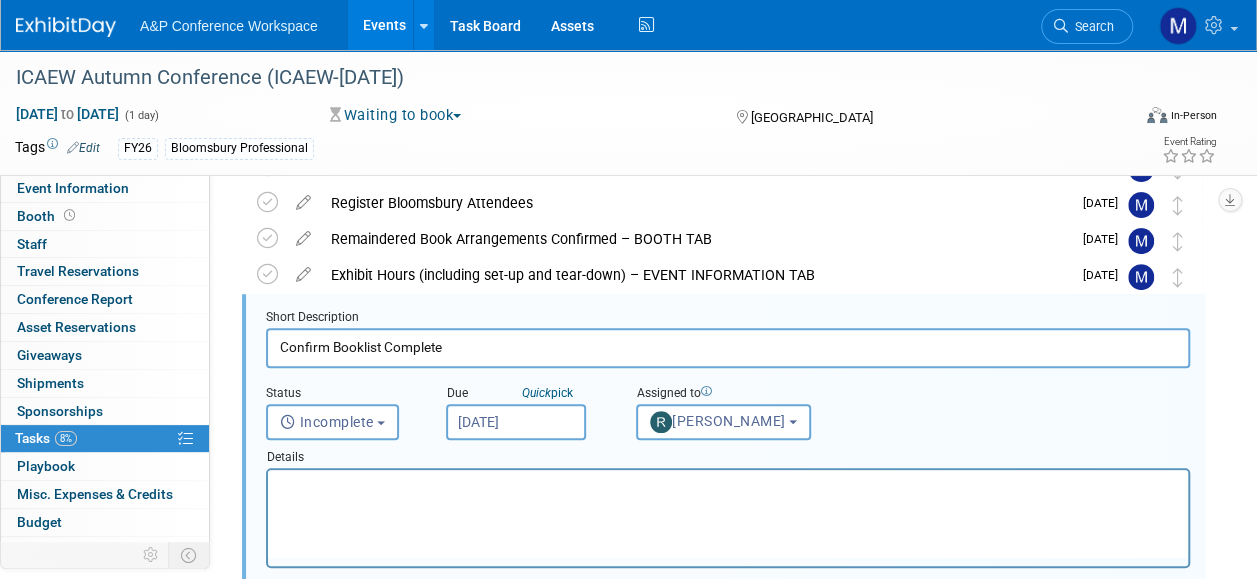 click on "Aug 20, 2025" at bounding box center [516, 422] 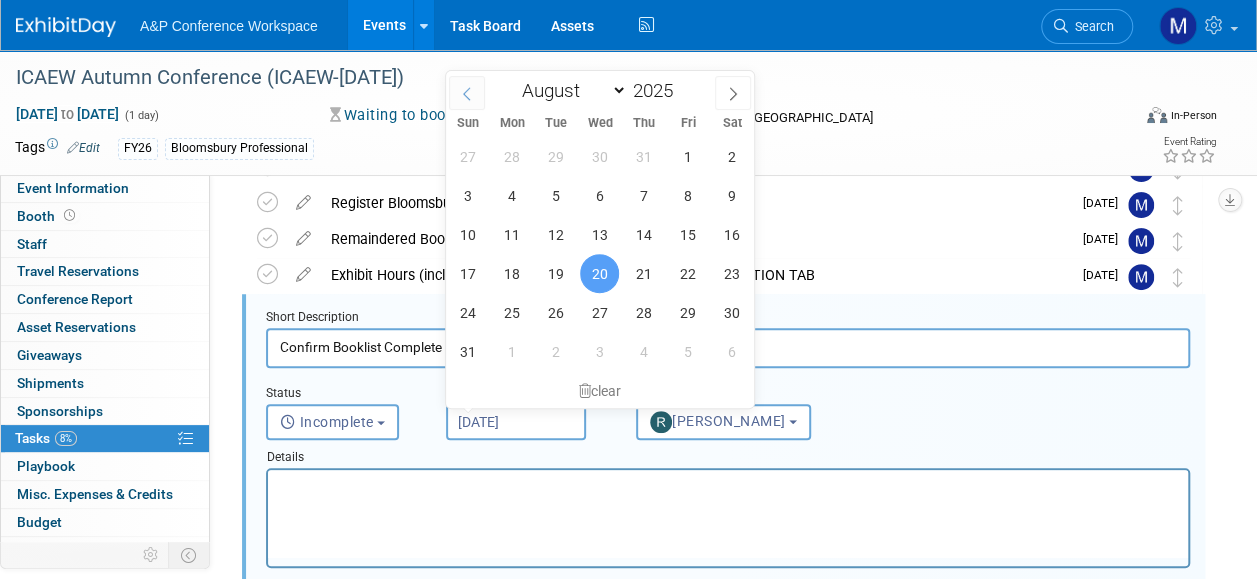 click 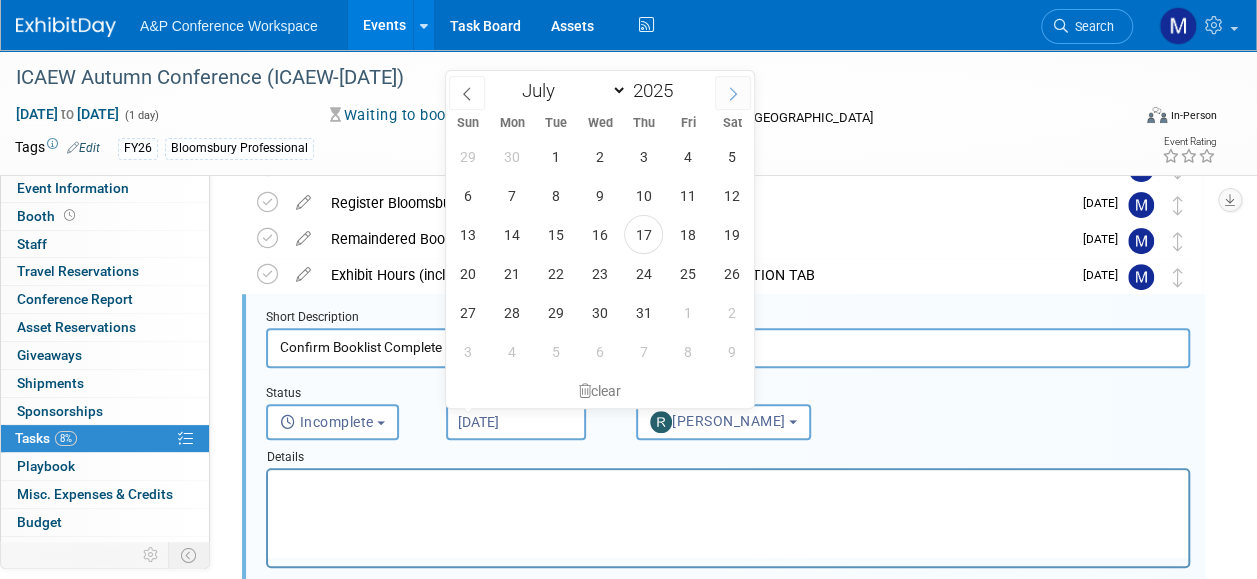 click 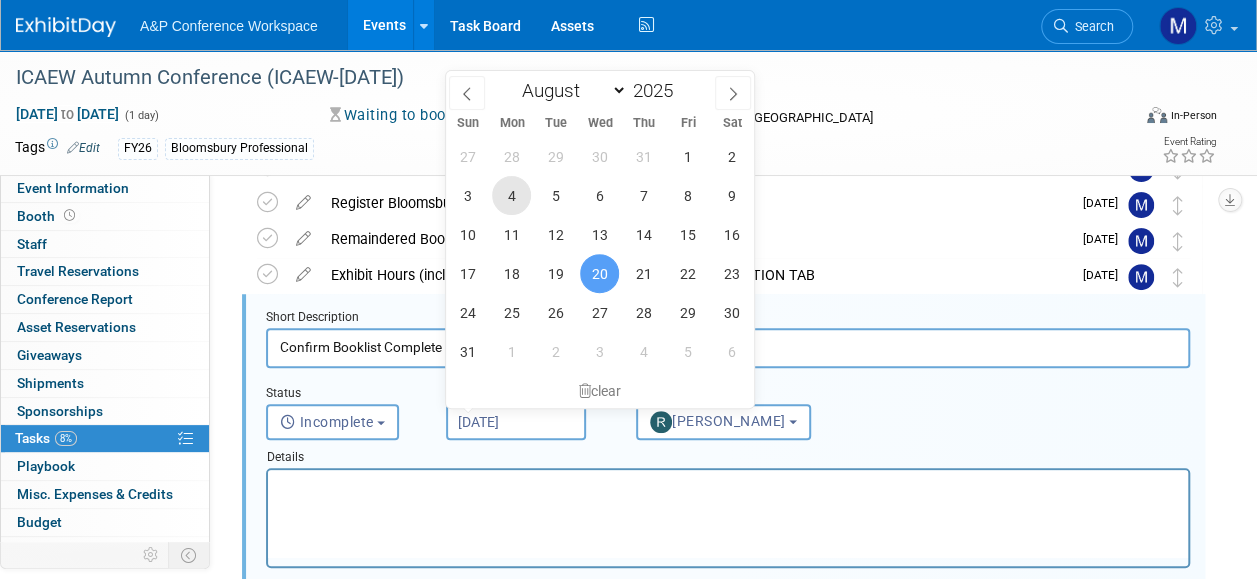 click on "4" at bounding box center (511, 195) 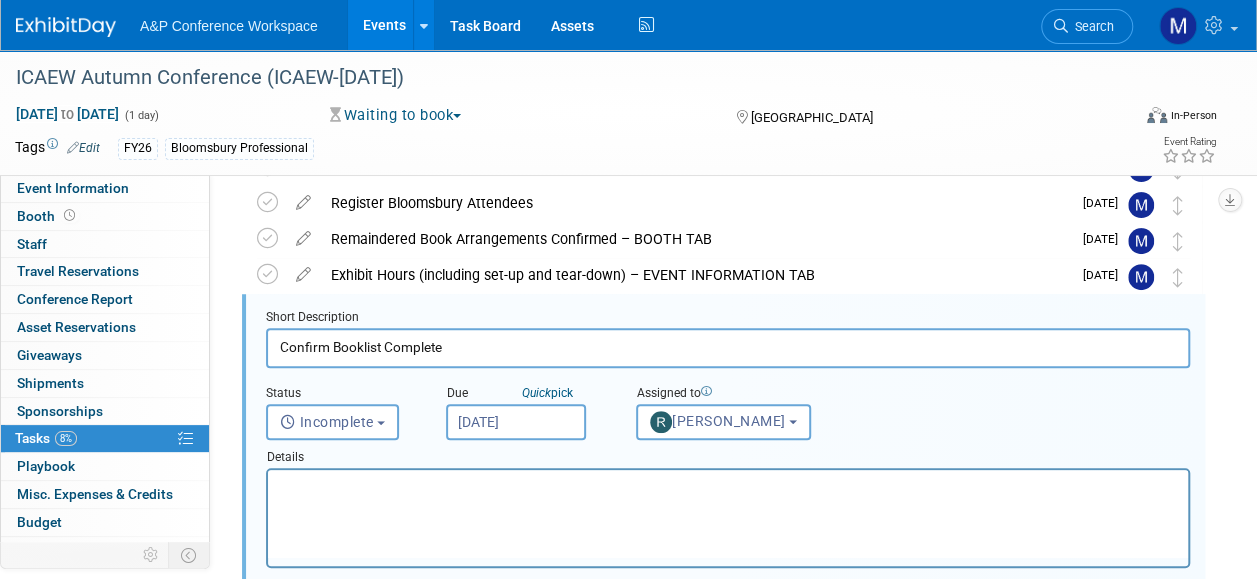 click at bounding box center (728, 483) 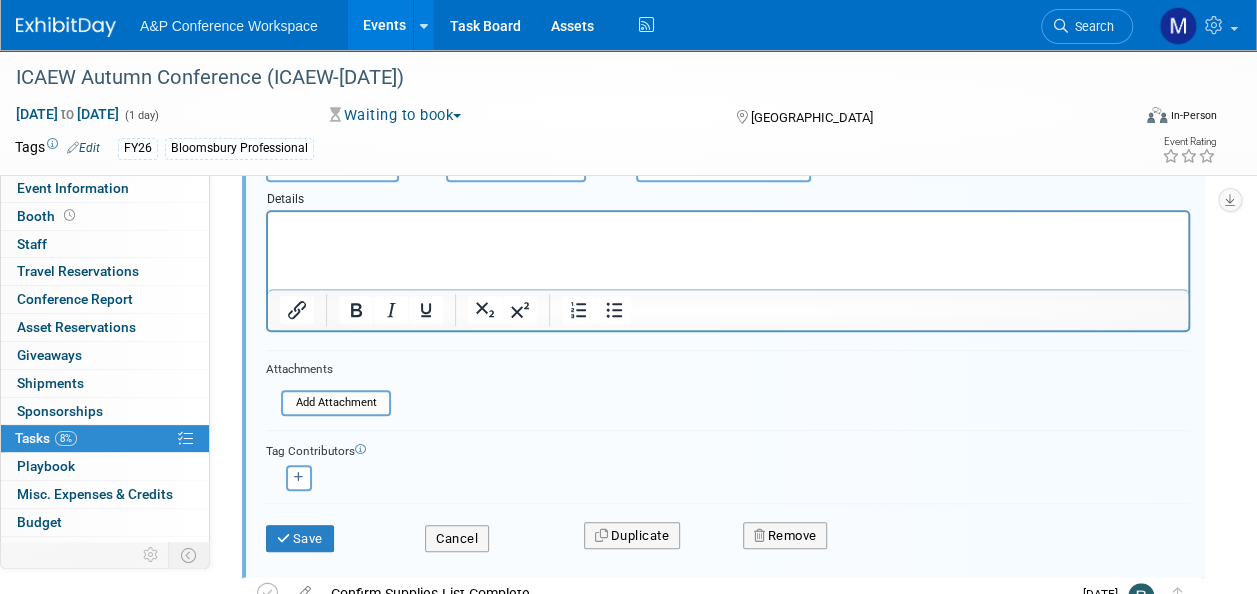 scroll, scrollTop: 518, scrollLeft: 0, axis: vertical 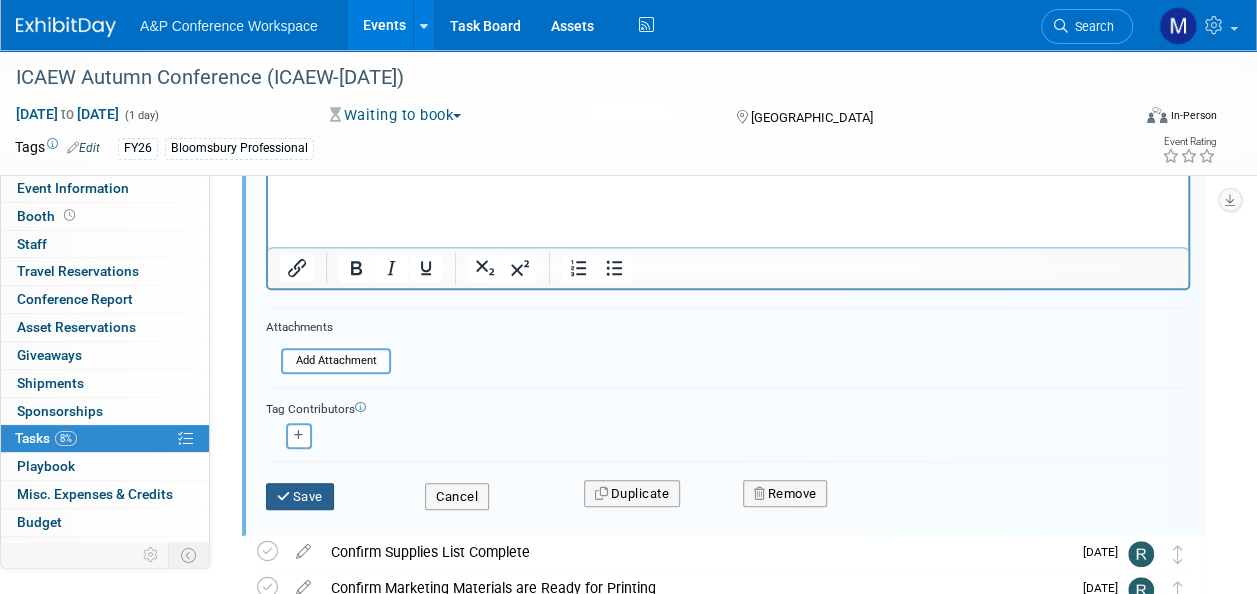 click on "Save" at bounding box center (300, 497) 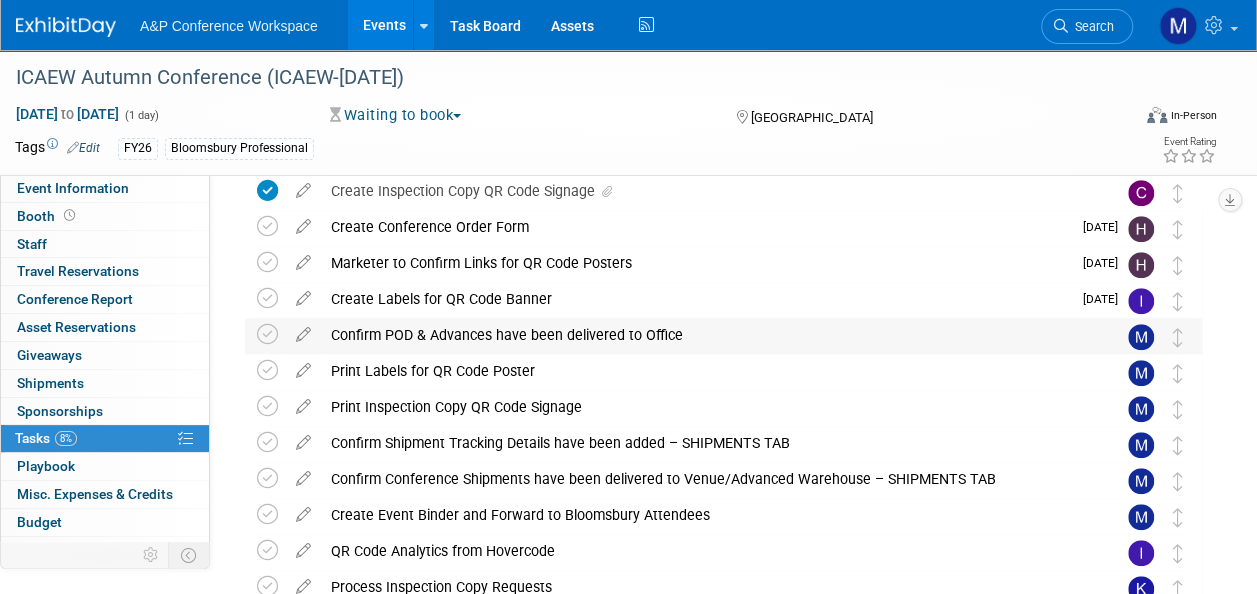 scroll, scrollTop: 318, scrollLeft: 0, axis: vertical 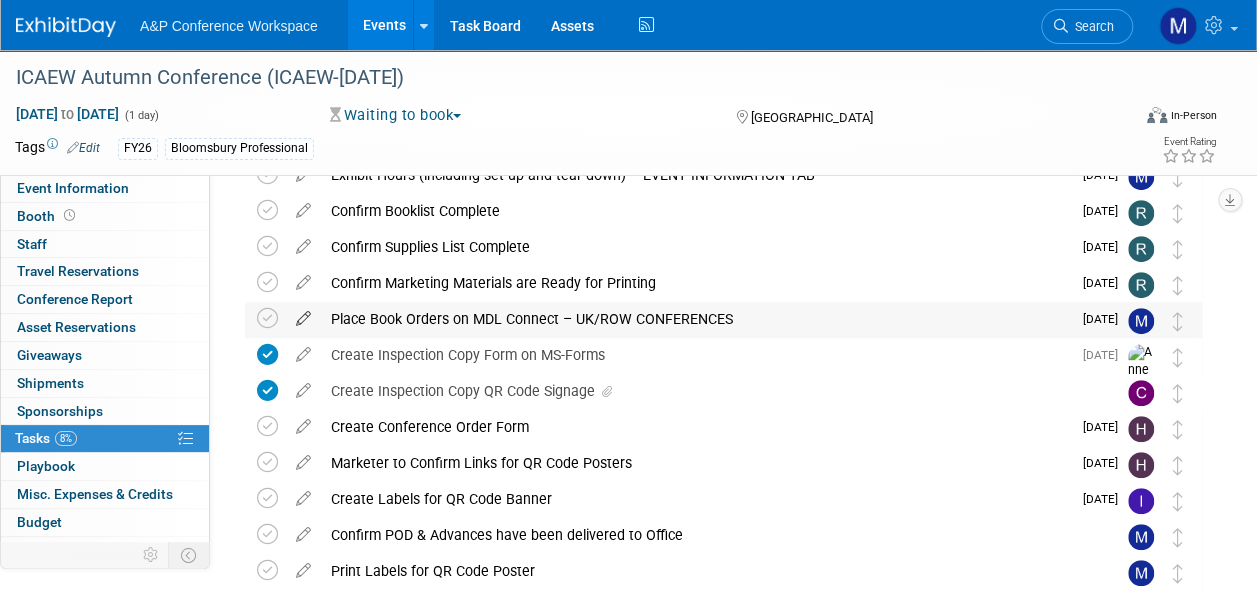 click at bounding box center [303, 314] 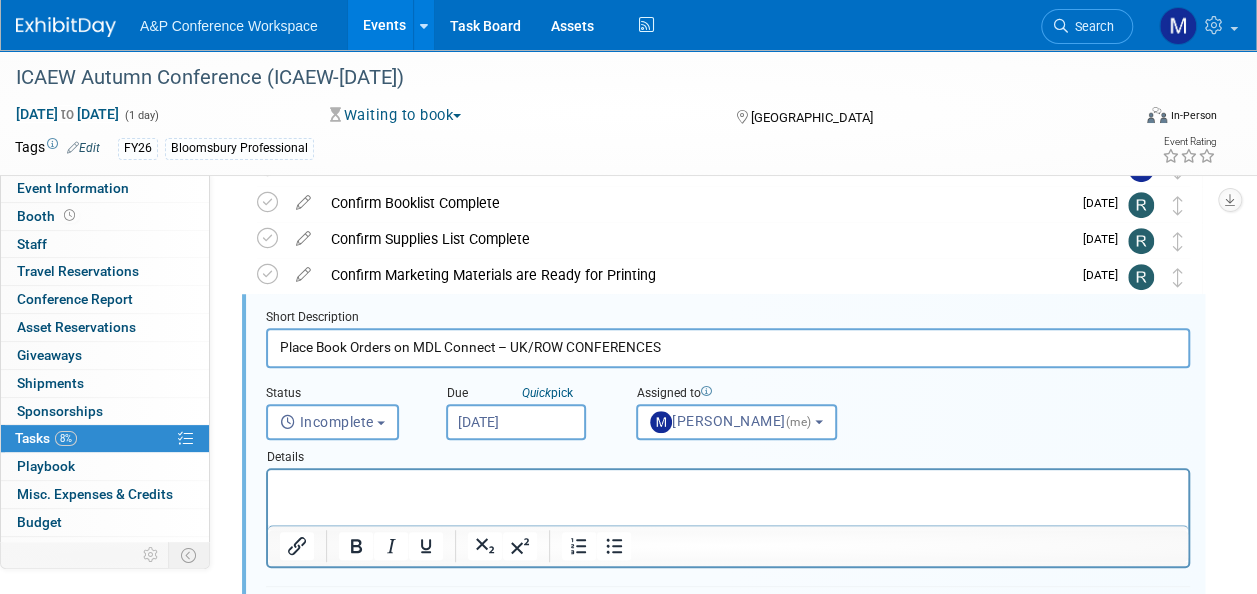 scroll, scrollTop: 0, scrollLeft: 0, axis: both 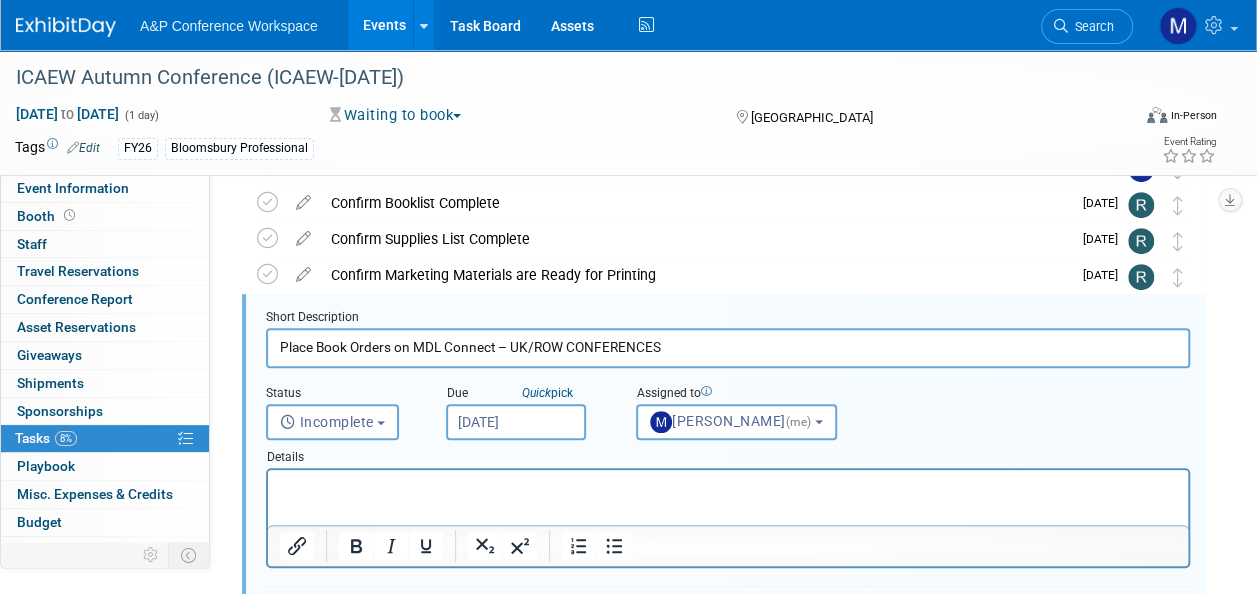 click on "Jul 18, 2025" at bounding box center (516, 422) 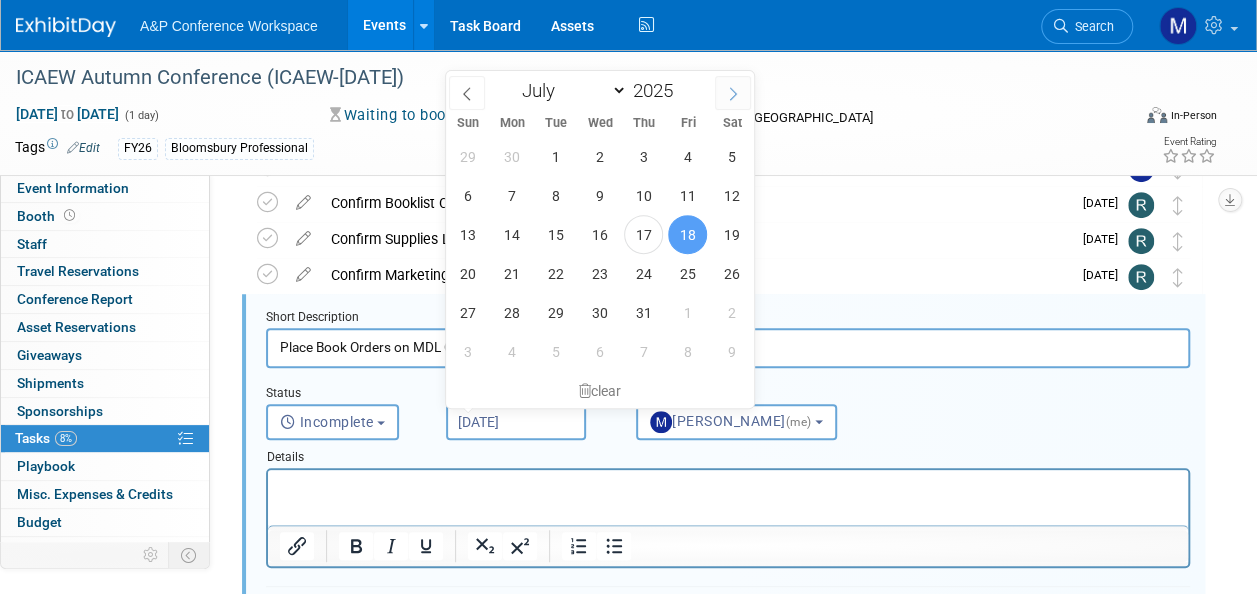 click at bounding box center [733, 93] 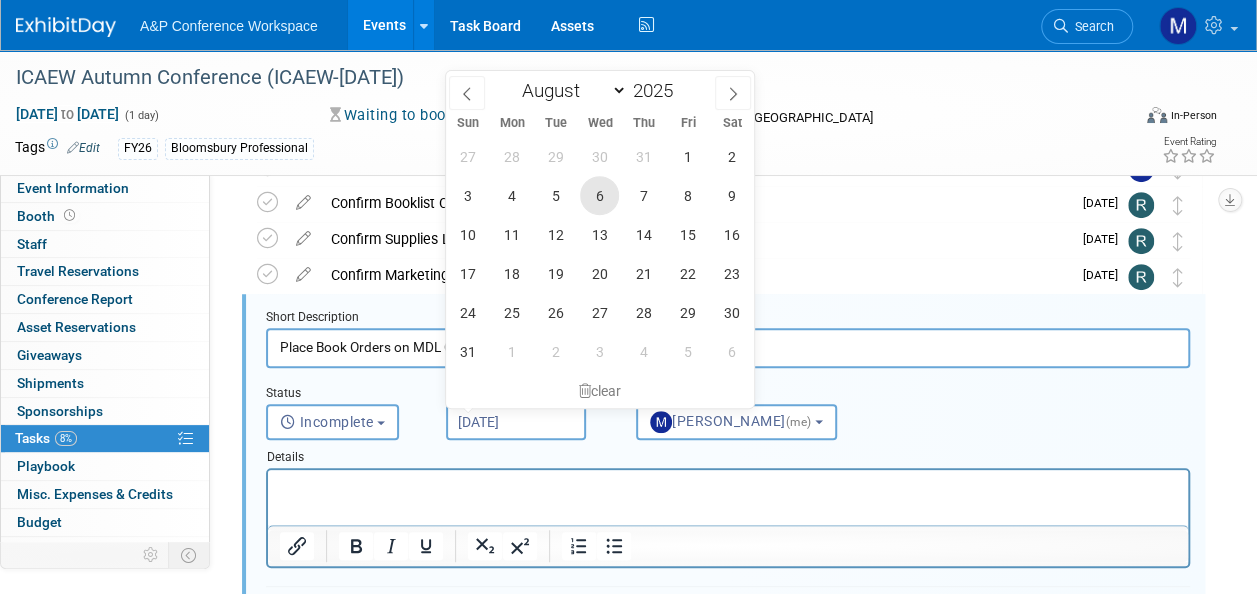 click on "6" at bounding box center [599, 195] 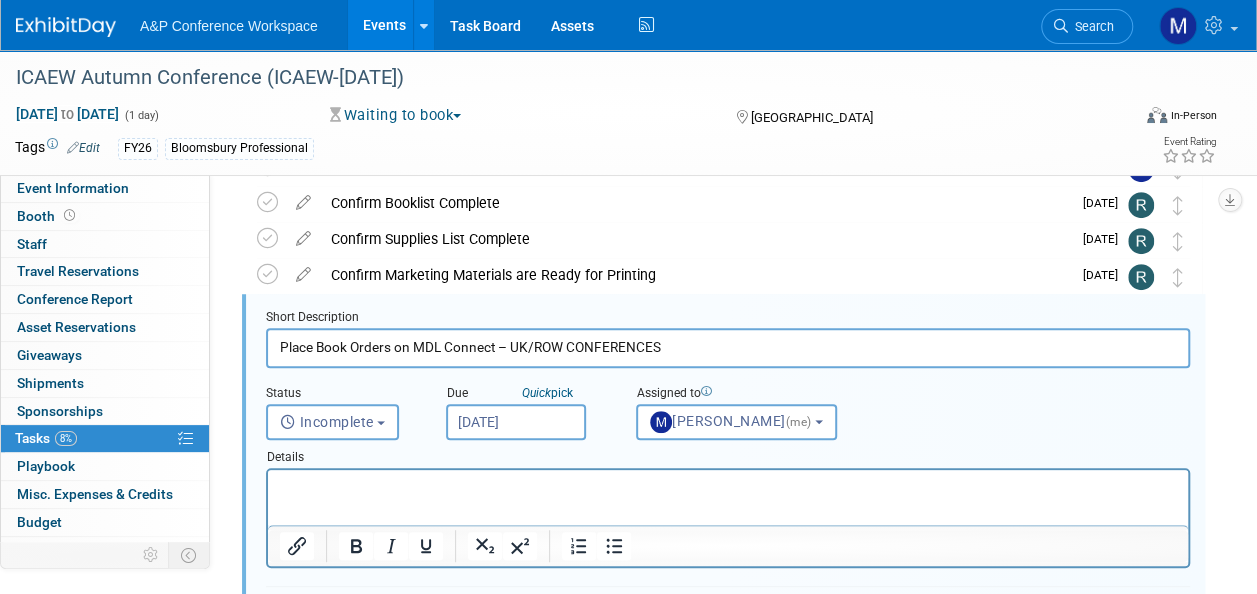 click at bounding box center (728, 487) 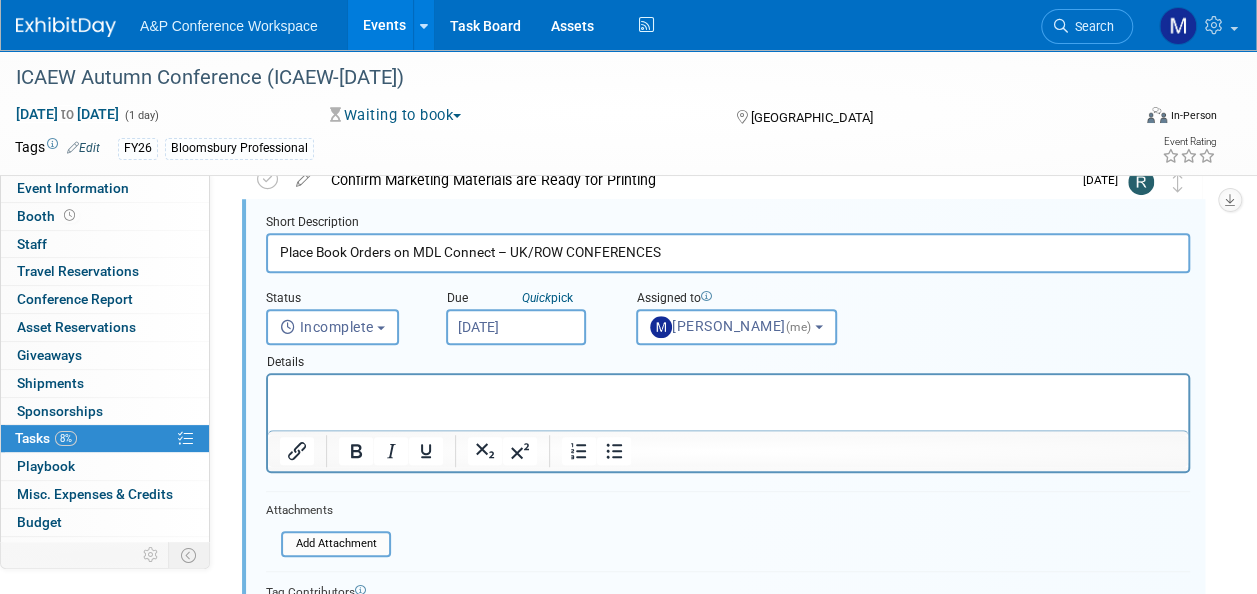scroll, scrollTop: 526, scrollLeft: 0, axis: vertical 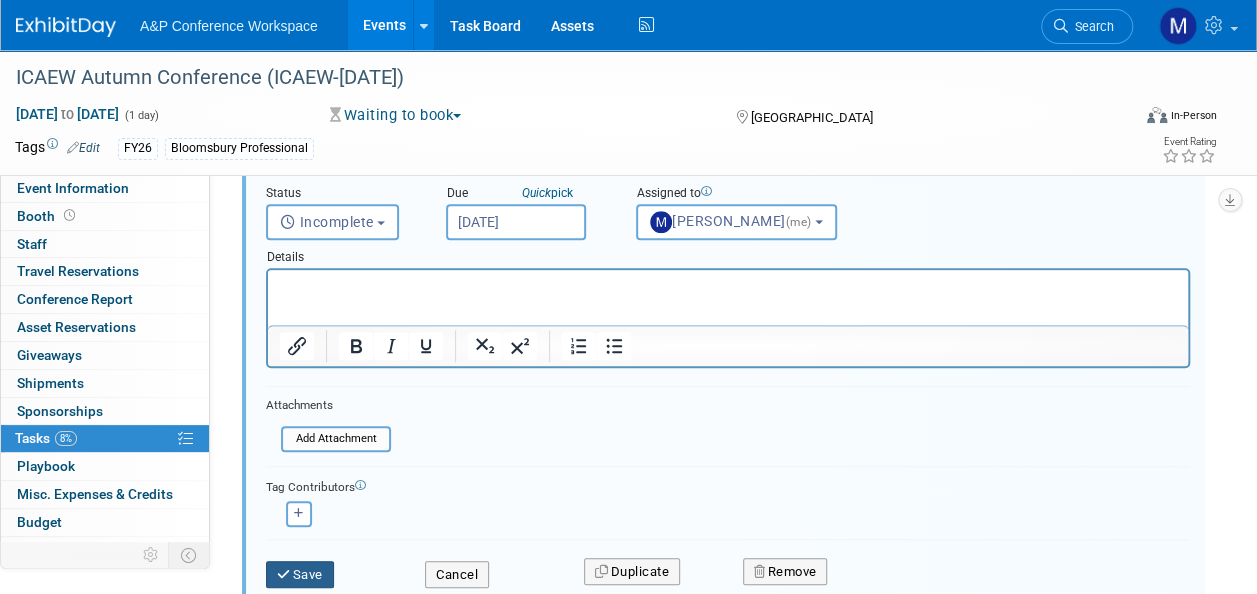 click on "Save" at bounding box center (300, 575) 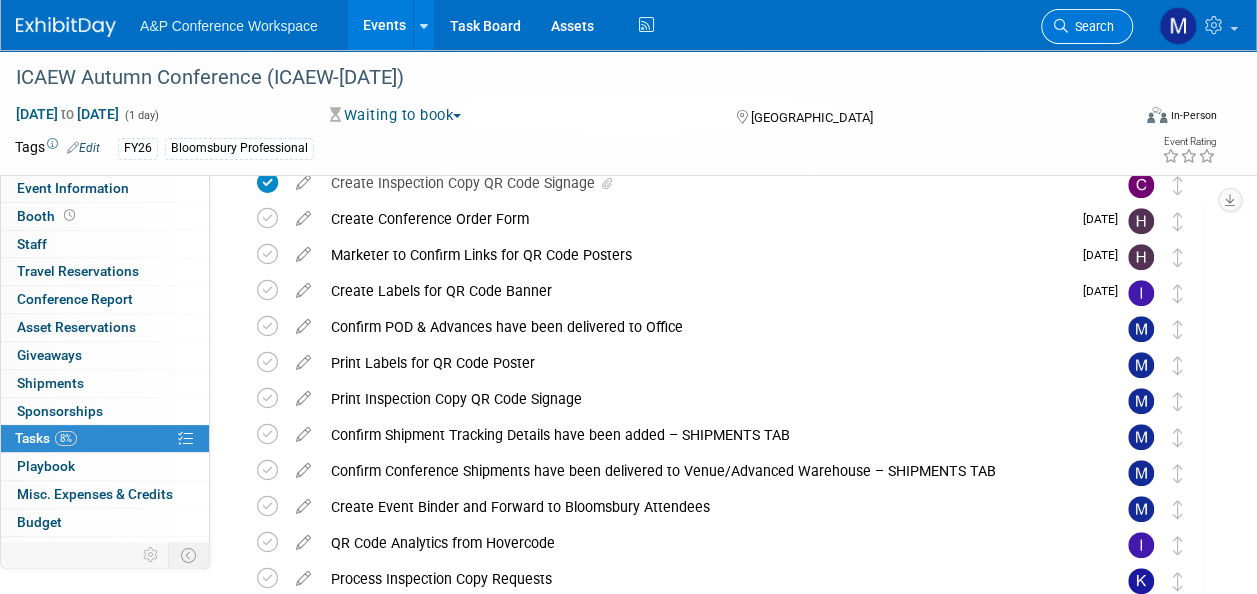 click on "Search" at bounding box center [1091, 26] 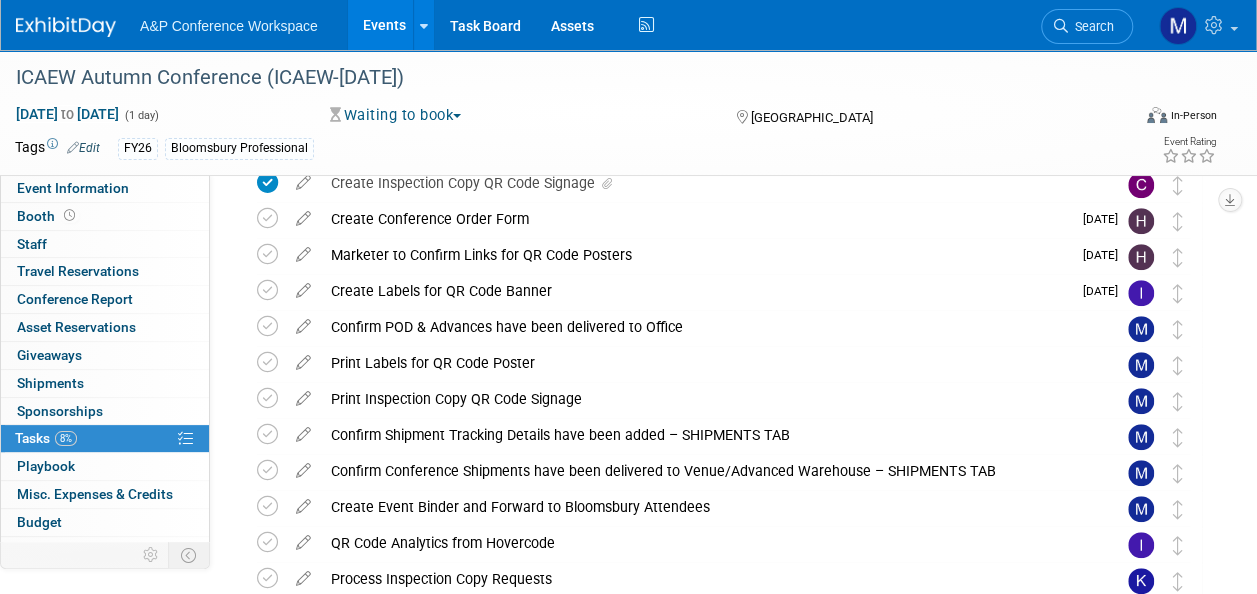 scroll, scrollTop: 0, scrollLeft: 0, axis: both 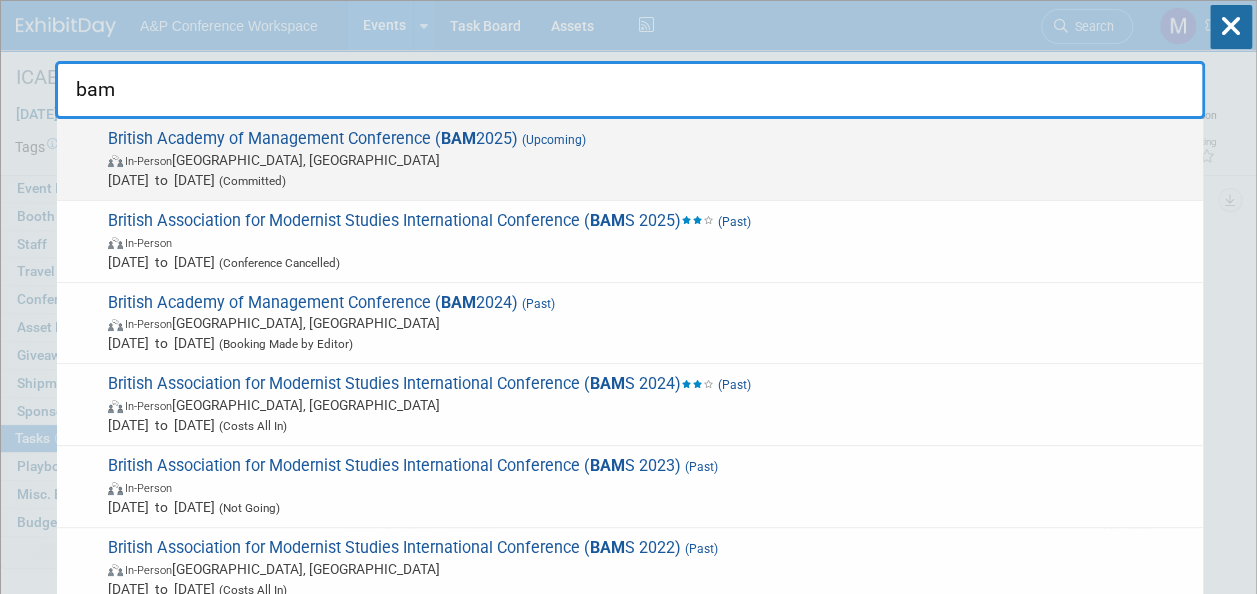 type on "bam" 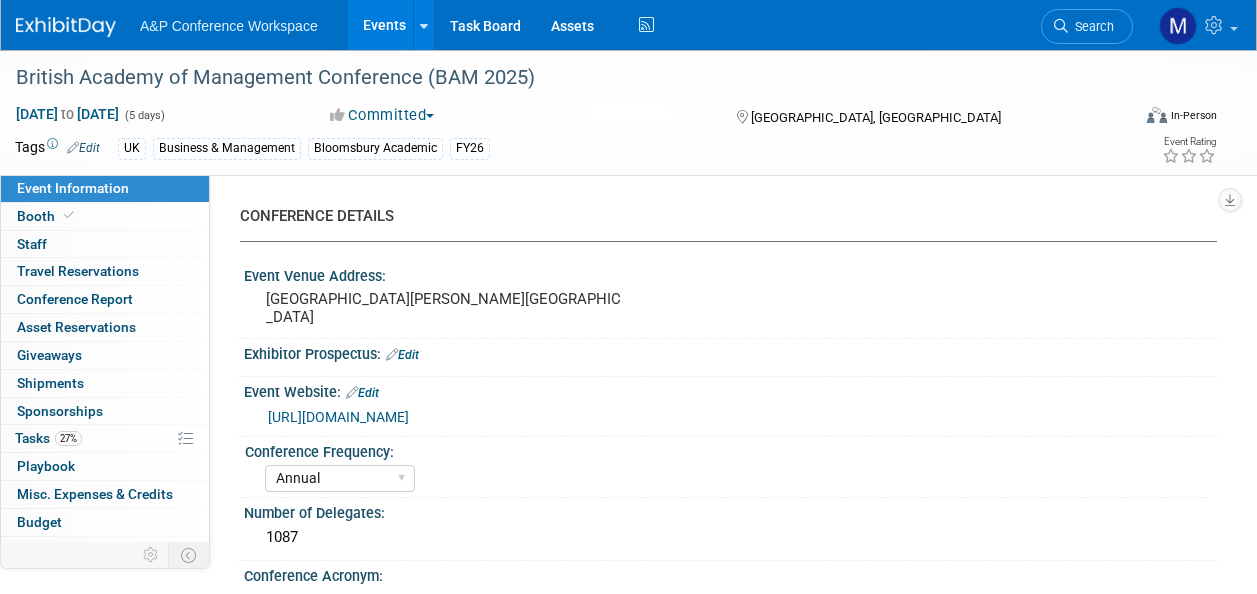 select on "Annual" 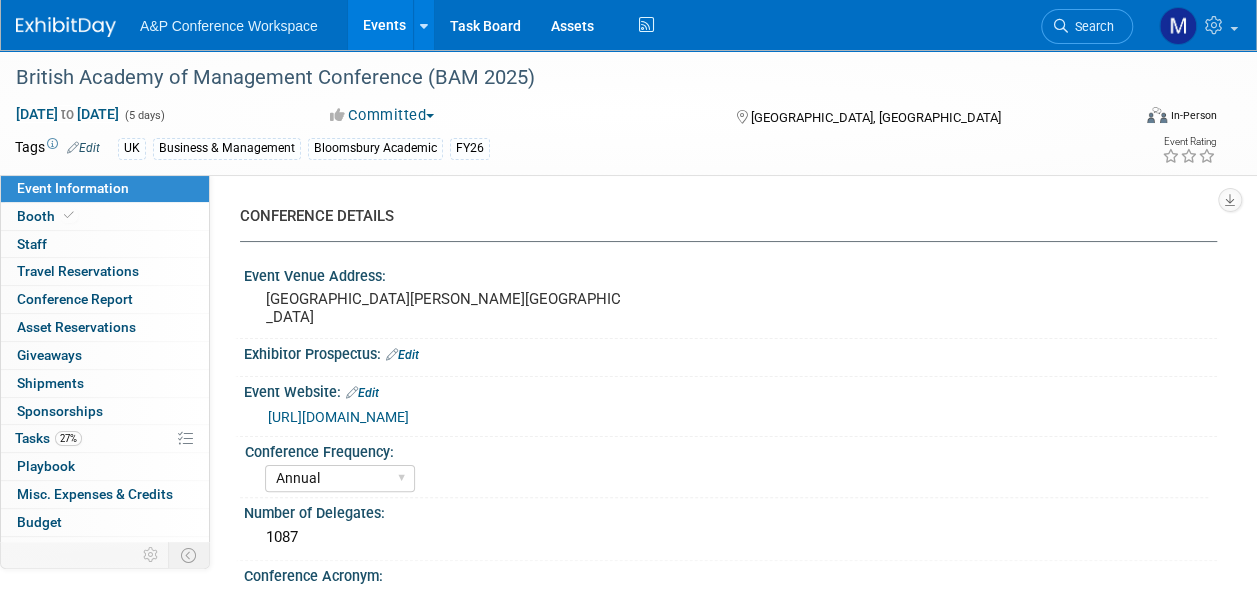 scroll, scrollTop: 0, scrollLeft: 0, axis: both 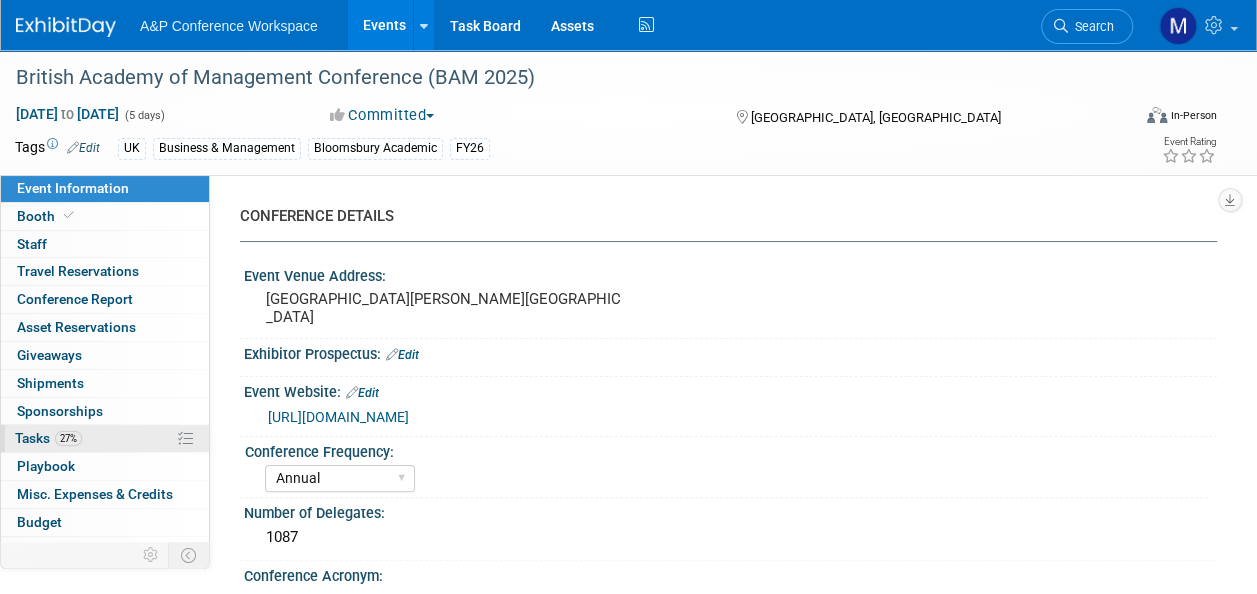 click on "Tasks 27%" at bounding box center (48, 438) 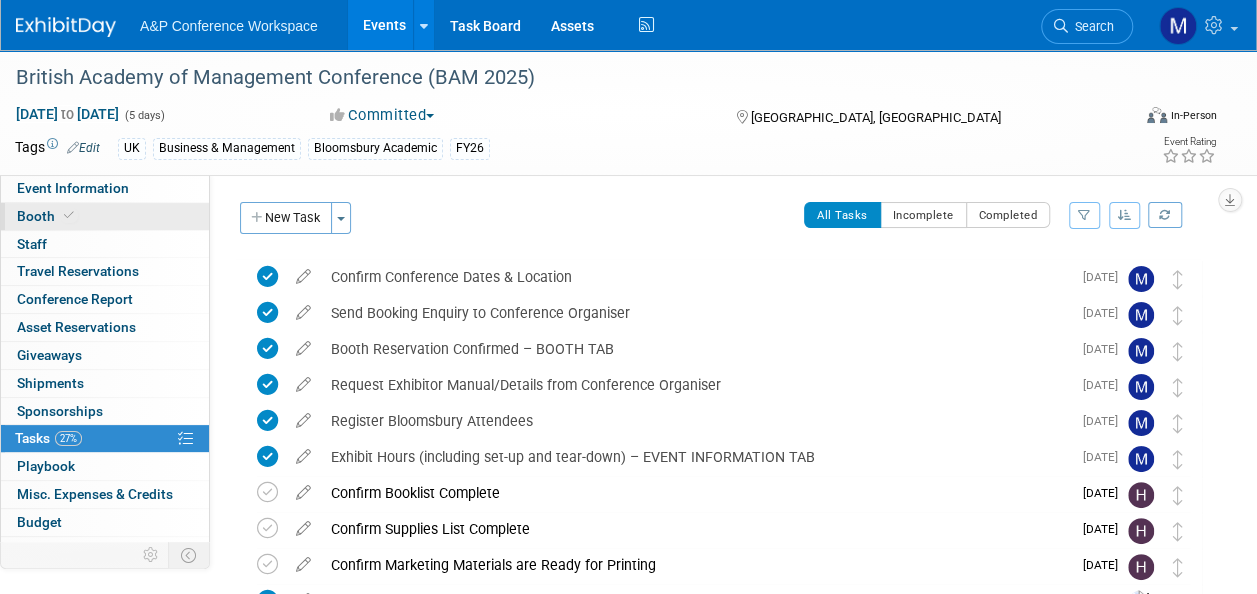 click on "Booth" at bounding box center (105, 216) 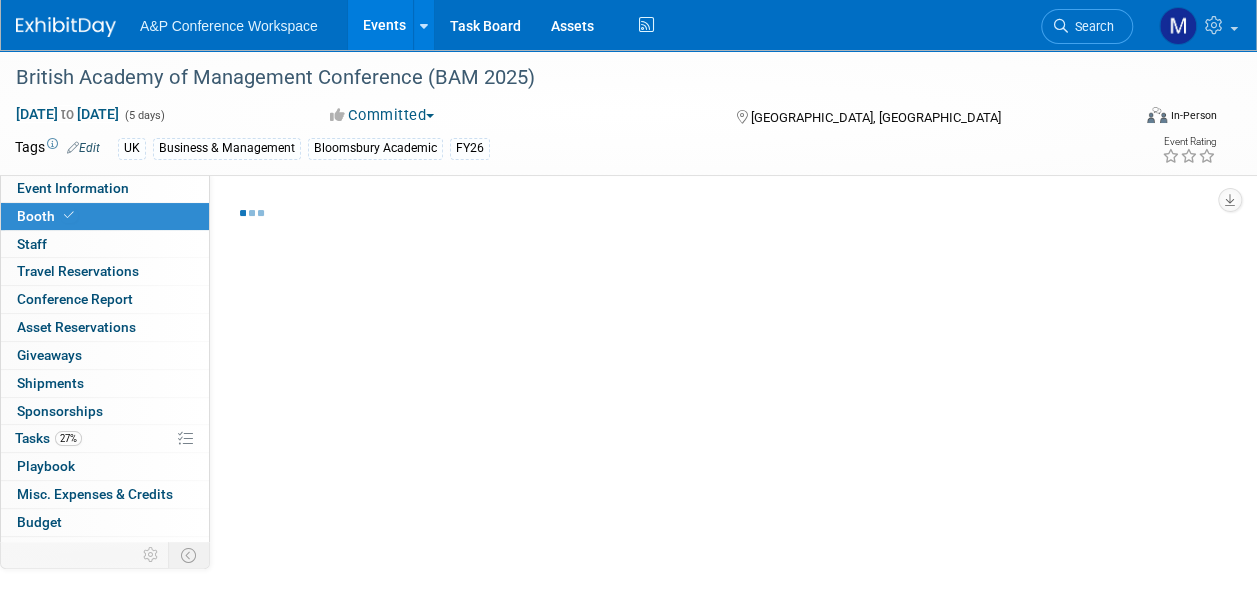 select on "BLRG" 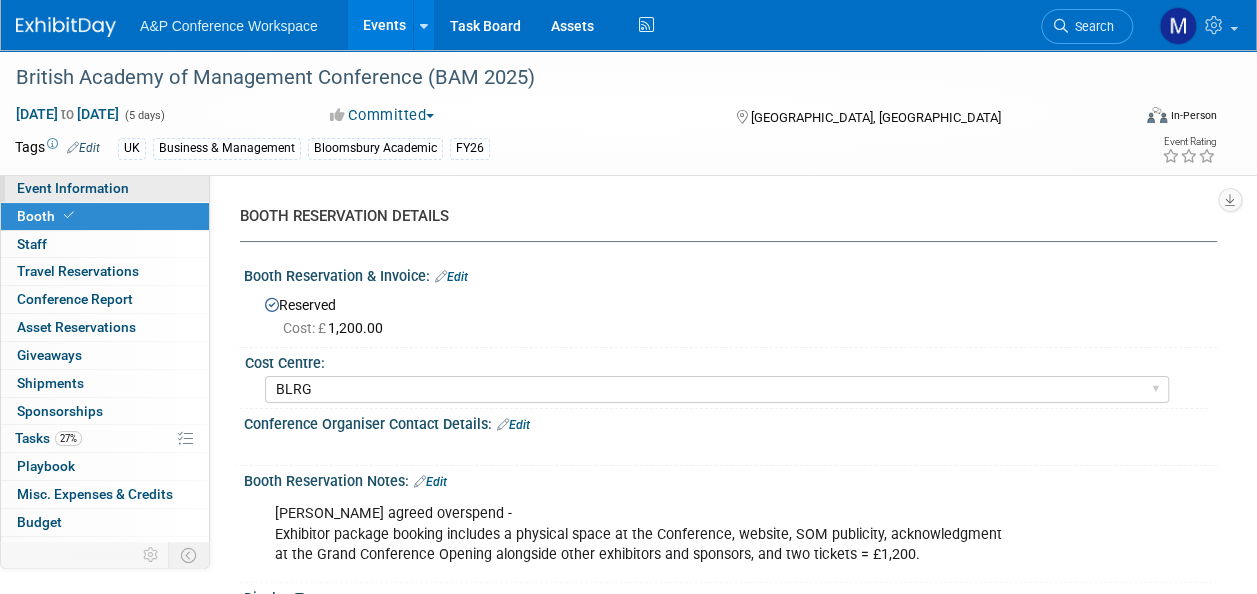 click on "Event Information" at bounding box center [73, 188] 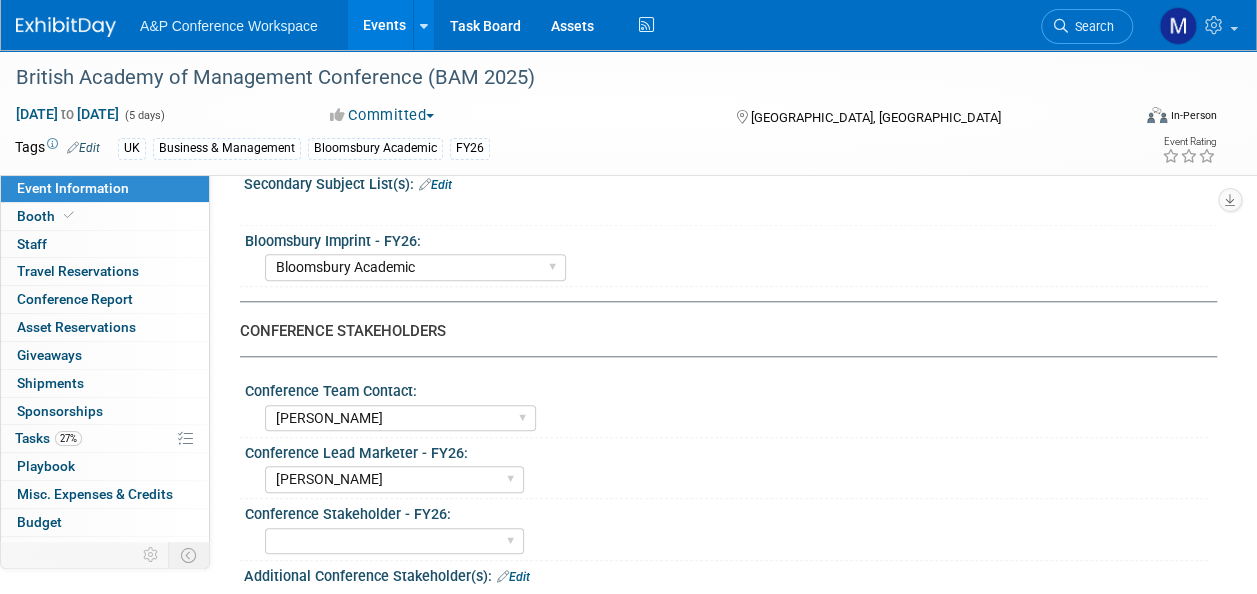 scroll, scrollTop: 800, scrollLeft: 0, axis: vertical 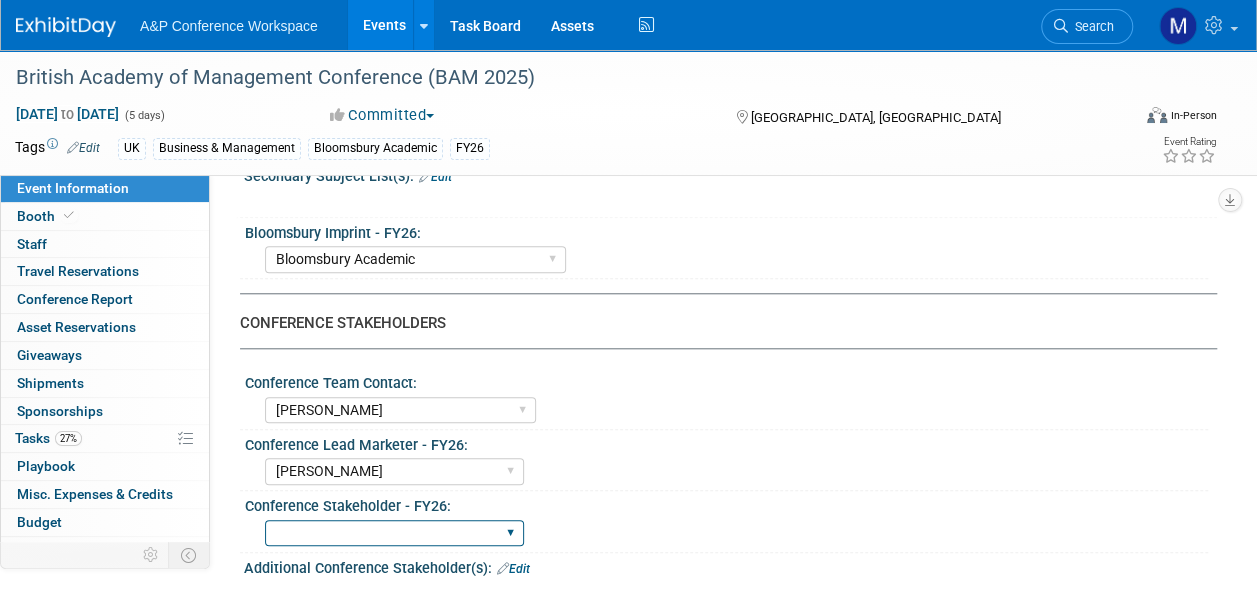 click on "Abigail Larkin
Alice Billington
Ami Reitmeier
Amy Suratia
Andy Boyd
Anna Roberts
Annie Lee
Brenna Akerman
Caitlin Flint
Carey Cameron
Carly Bull
Charlotte Unsworth
Eleanor Wilson
Emma Chonofsky Erika Rollins Karen Reid" at bounding box center [394, 533] 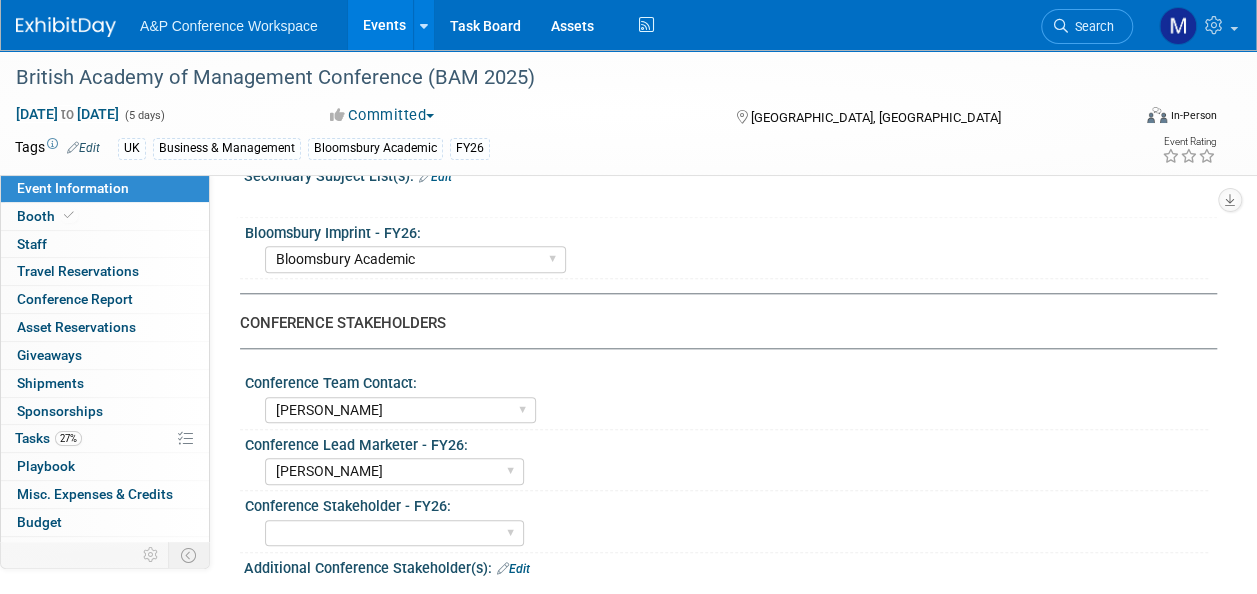 select on "[PERSON_NAME]" 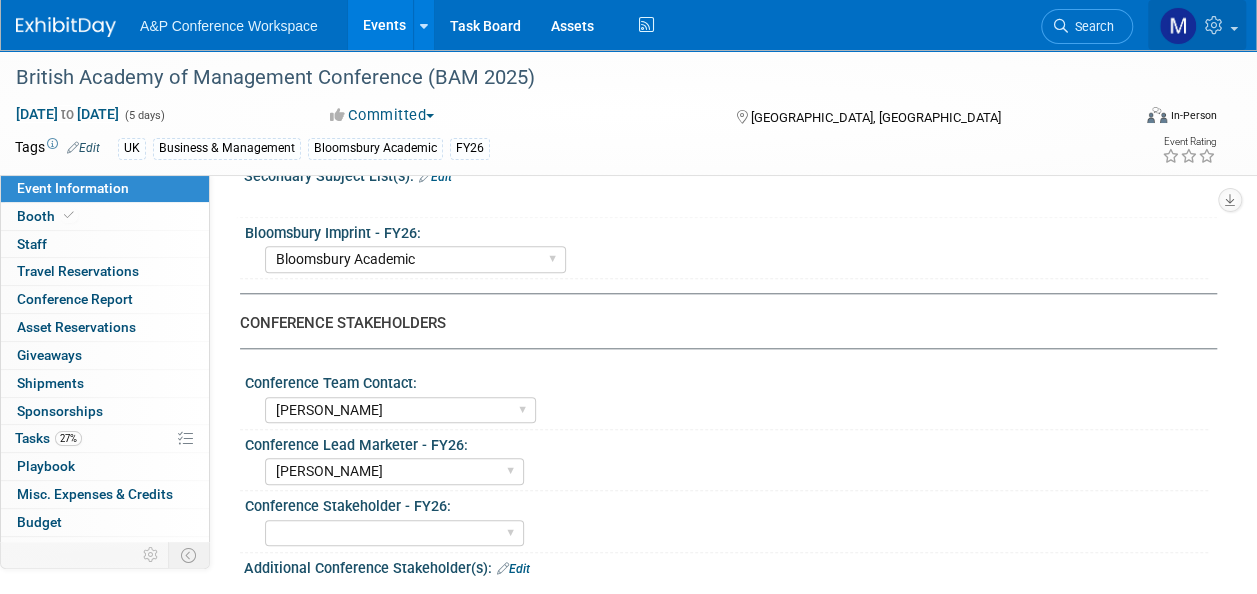 click at bounding box center [1197, 25] 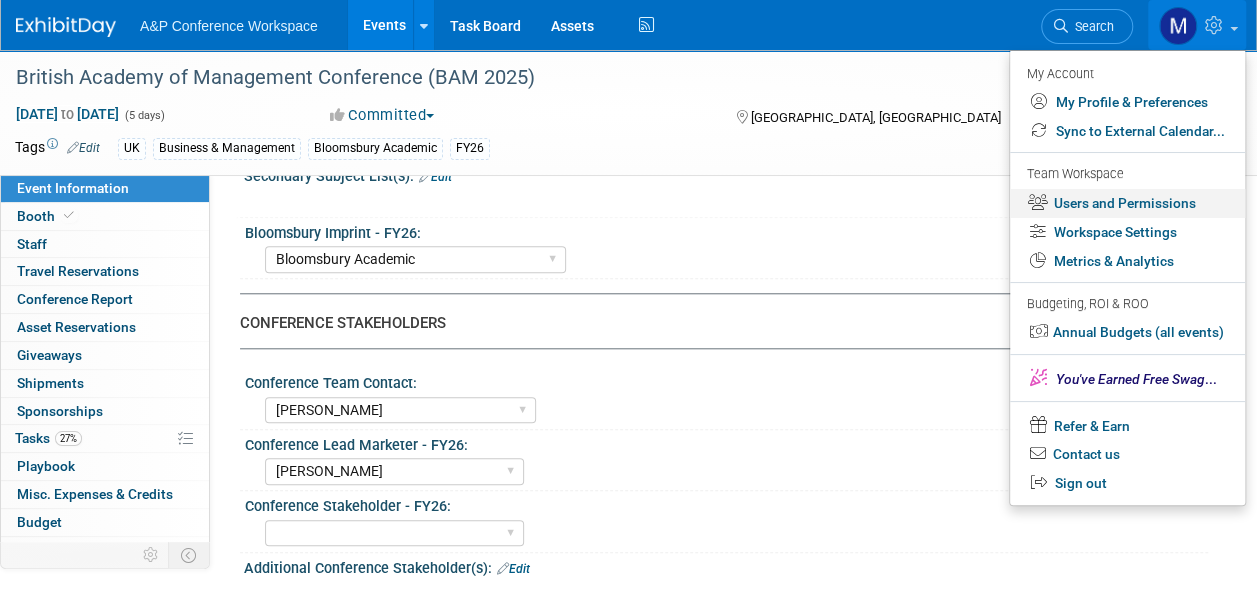 click on "Users and Permissions" at bounding box center [1127, 203] 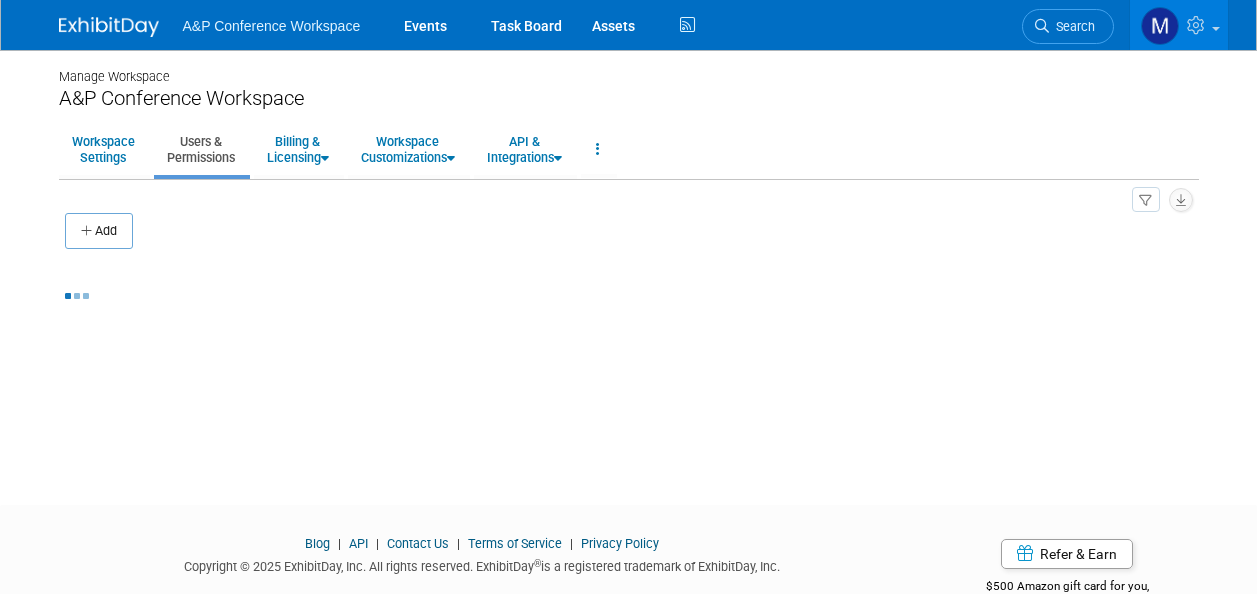 scroll, scrollTop: 0, scrollLeft: 0, axis: both 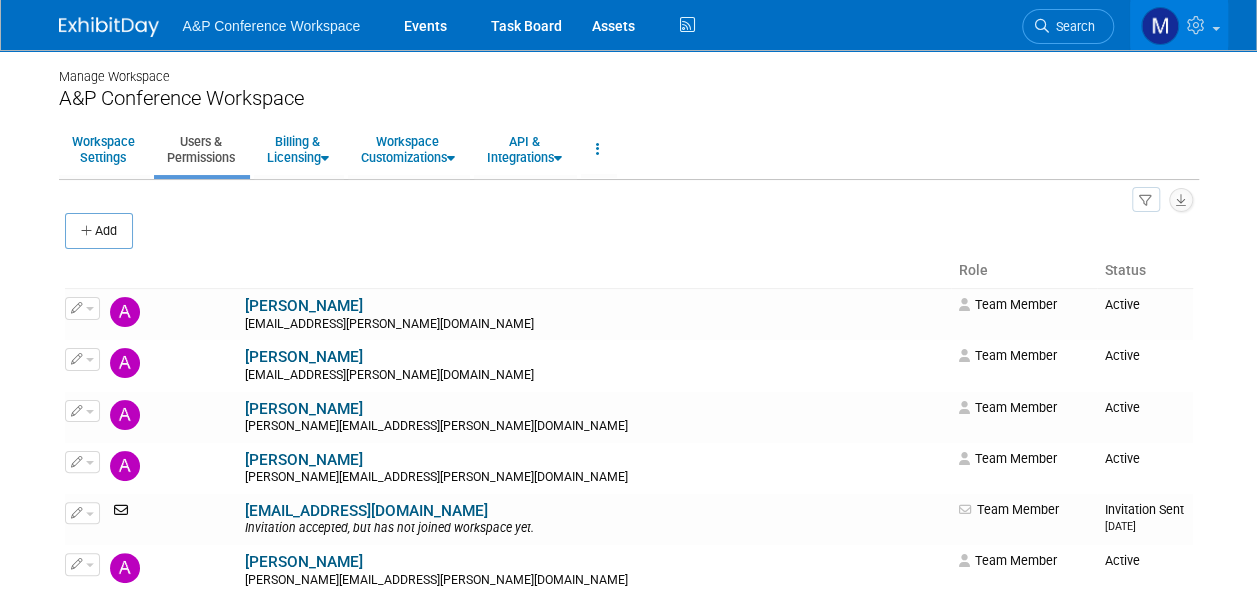 click on "Add" at bounding box center [99, 231] 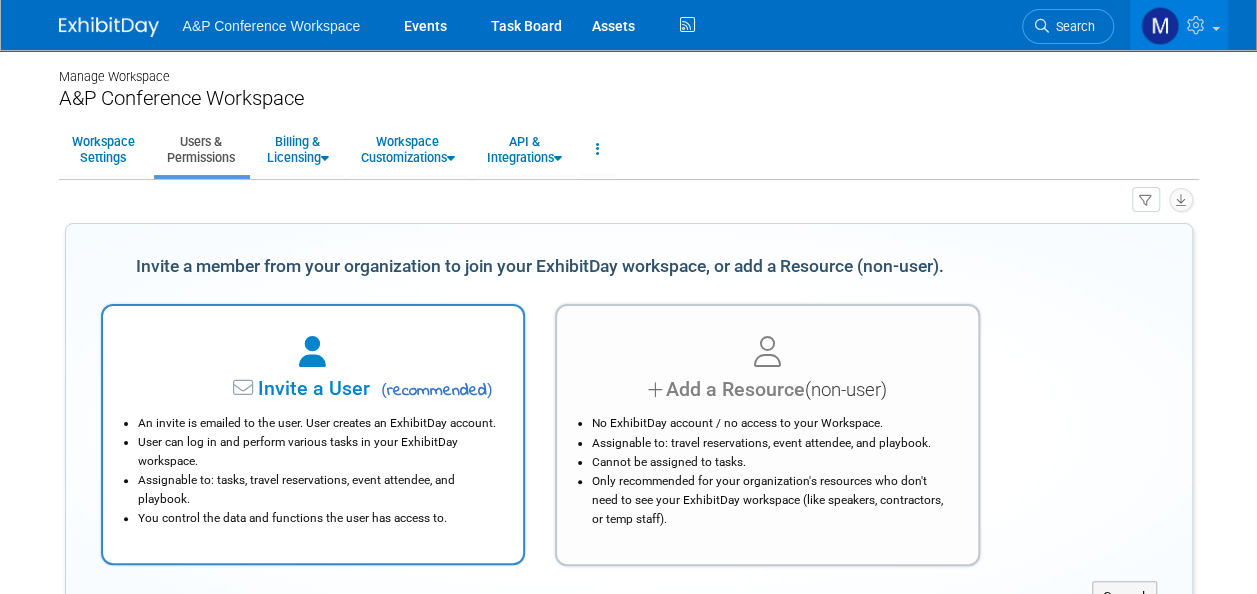 click on "( recommended )" at bounding box center [433, 391] 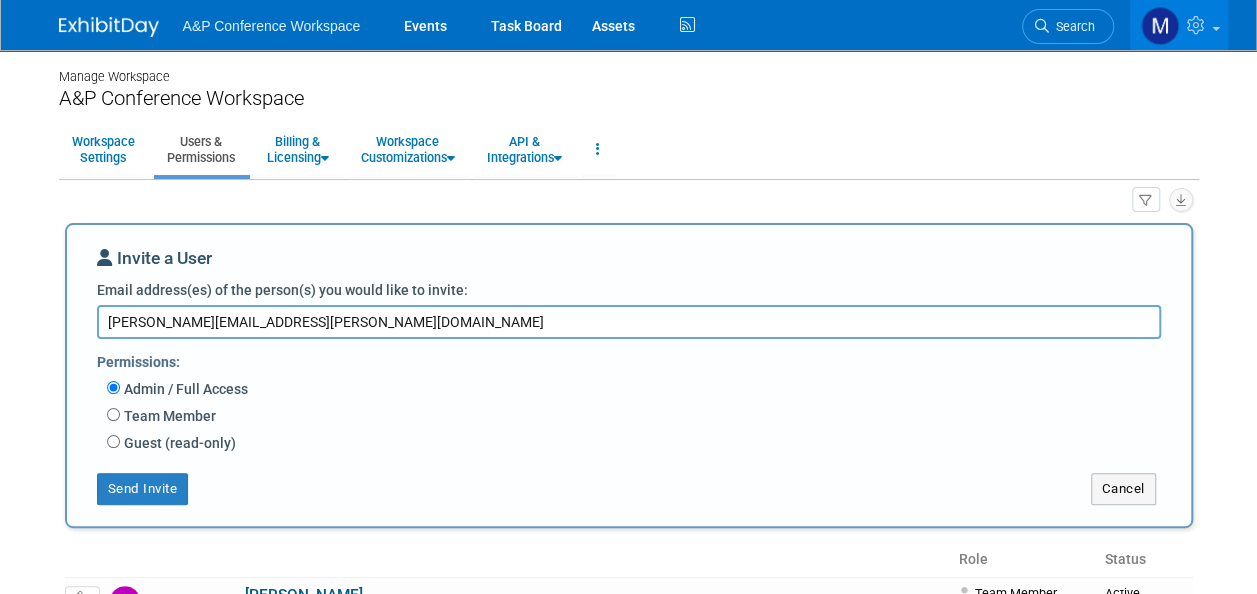 type on "[PERSON_NAME][EMAIL_ADDRESS][PERSON_NAME][DOMAIN_NAME]" 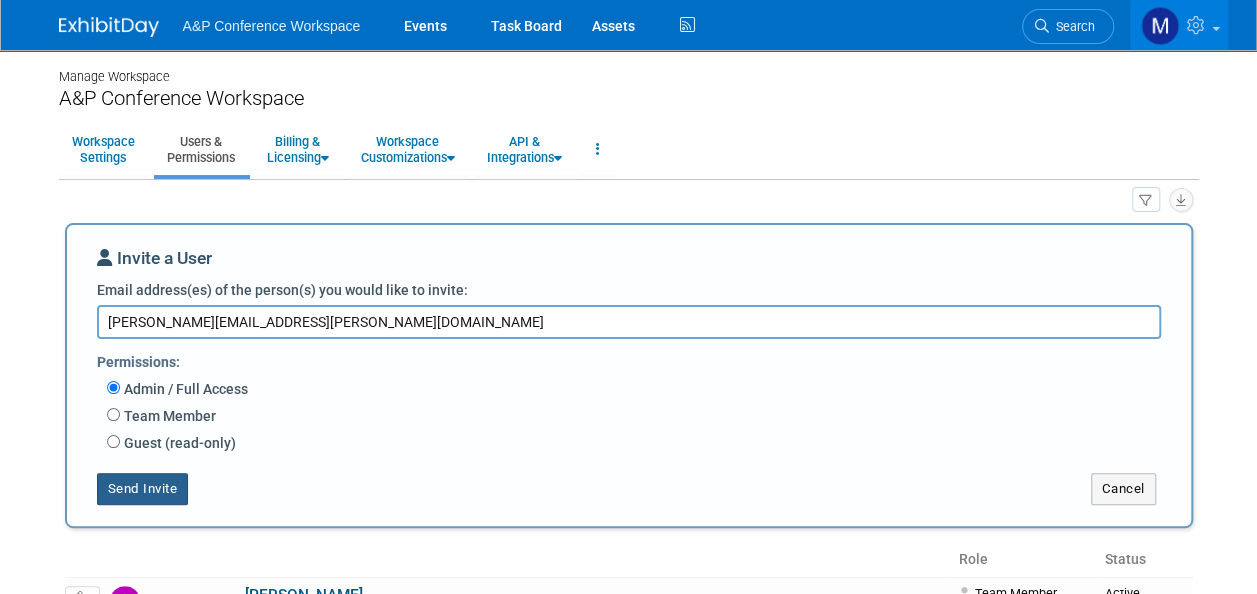 click on "Send Invite" at bounding box center (143, 489) 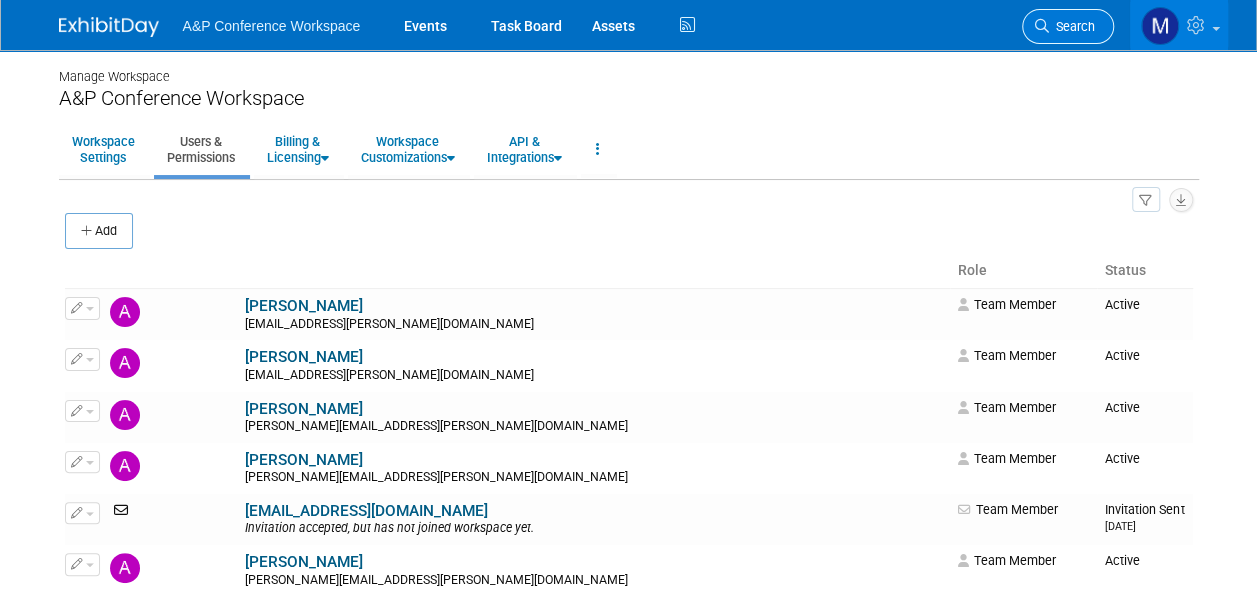 click on "Search" at bounding box center (1068, 26) 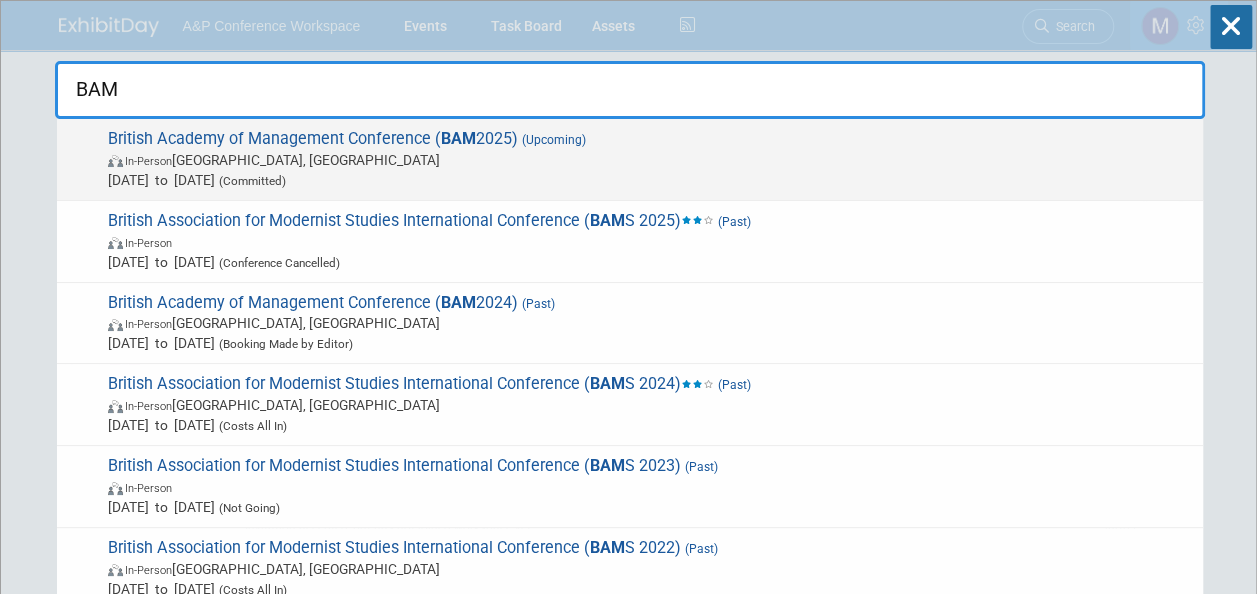 type on "BAM" 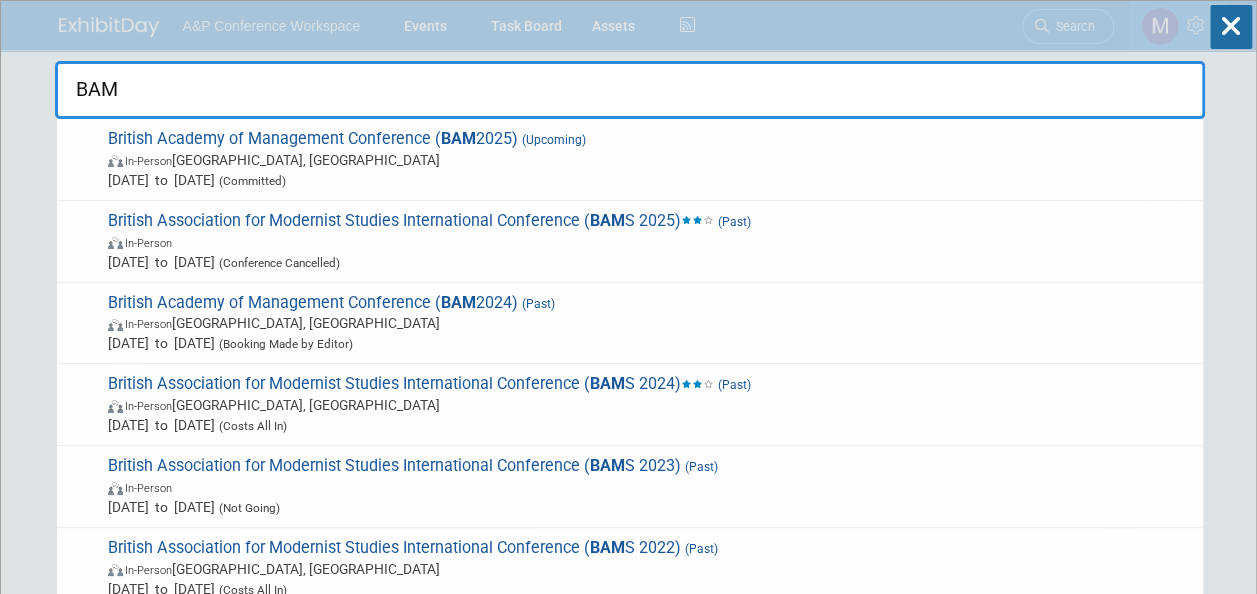 click on "(Upcoming)" at bounding box center [552, 140] 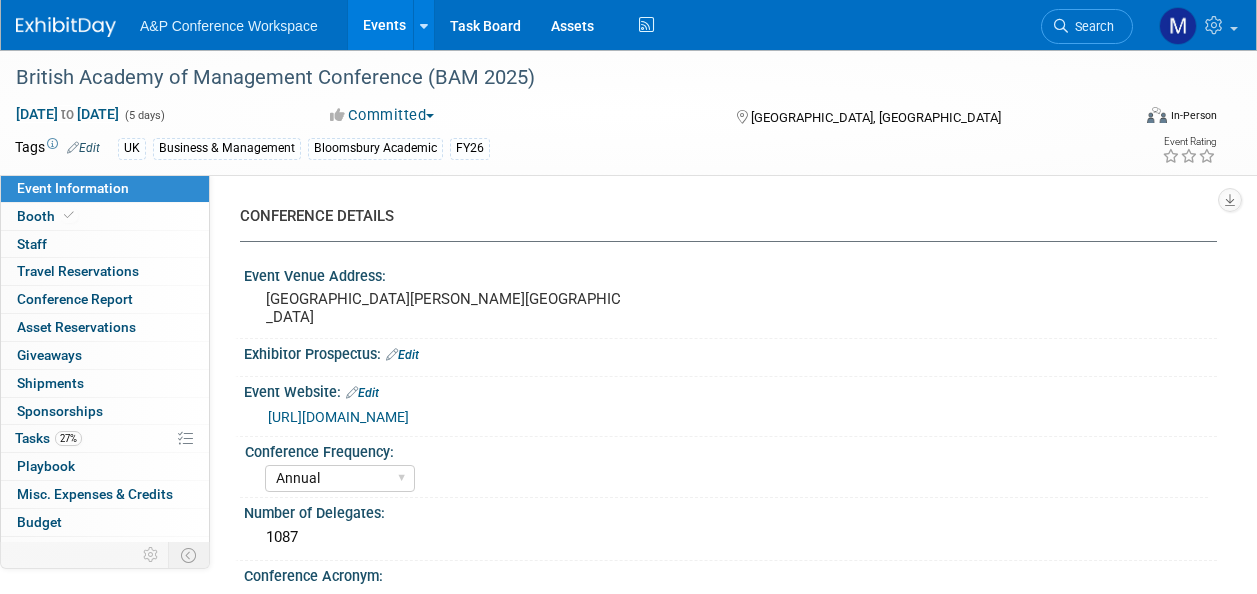 select on "Annual" 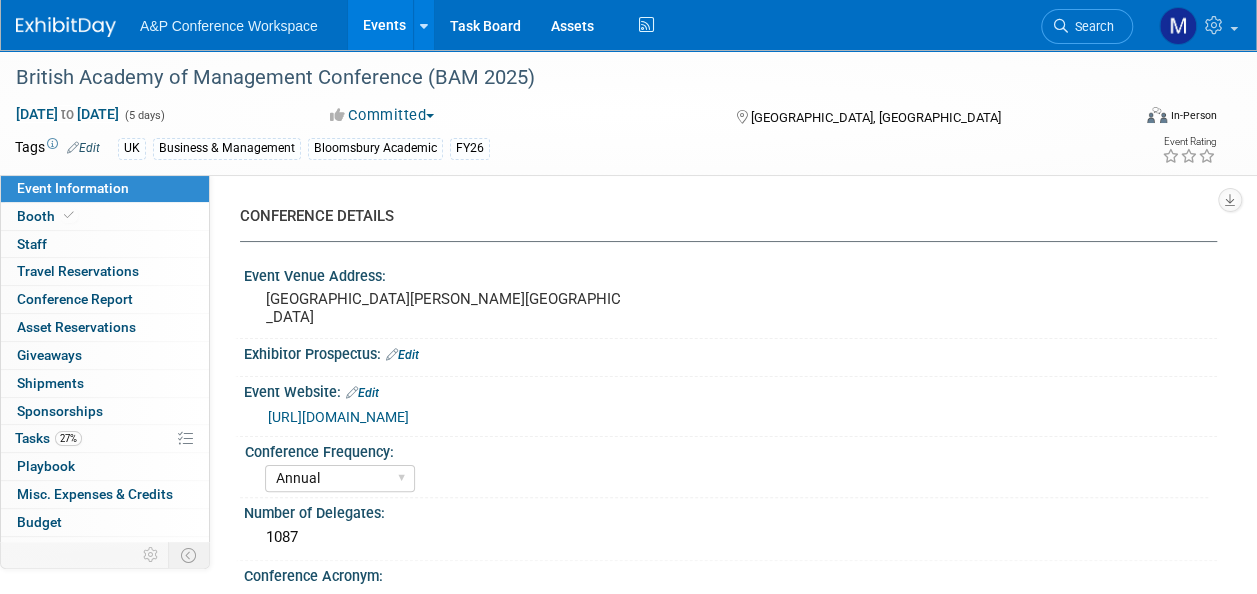 scroll, scrollTop: 0, scrollLeft: 0, axis: both 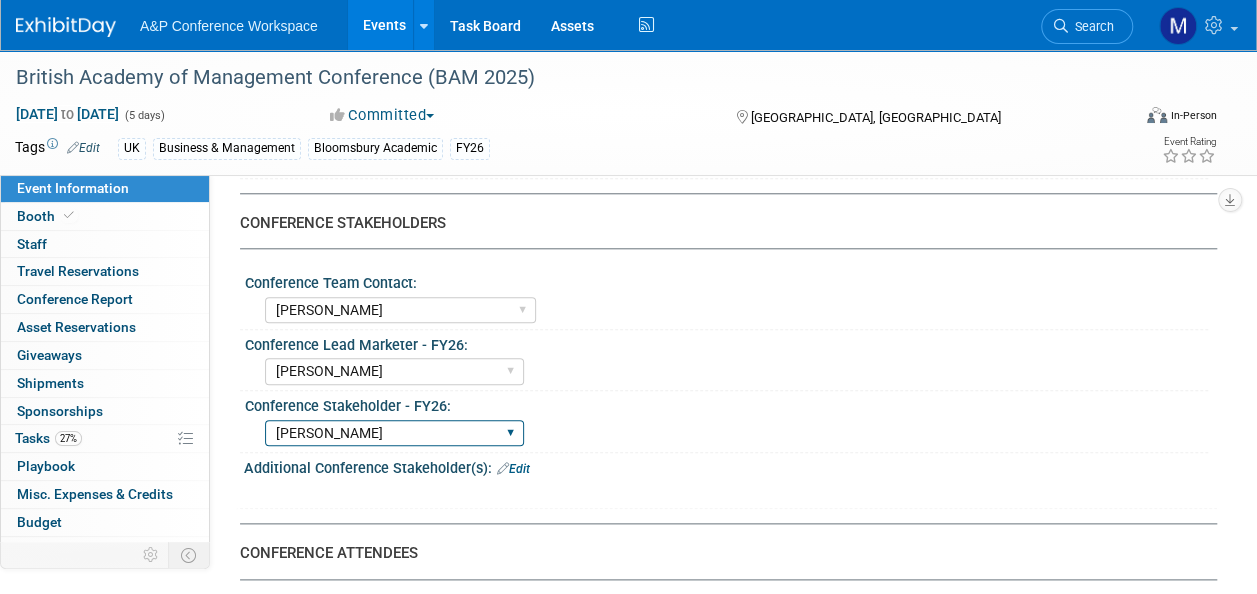 click on "[PERSON_NAME]
[PERSON_NAME]
[PERSON_NAME]
[PERSON_NAME]
[PERSON_NAME]
[PERSON_NAME]
[PERSON_NAME]
[PERSON_NAME]
[PERSON_NAME]
[PERSON_NAME]
[PERSON_NAME]
[PERSON_NAME]
[PERSON_NAME]
[PERSON_NAME]
[PERSON_NAME]
[PERSON_NAME]
[PERSON_NAME]
[PERSON_NAME]
[PERSON_NAME]
[PERSON_NAME]
[PERSON_NAME]
[PERSON_NAME]
[PERSON_NAME]
[PERSON_NAME]
[PERSON_NAME]
[PERSON_NAME]
[PERSON_NAME]
[PERSON_NAME]
[PERSON_NAME]
[PERSON_NAME] [PERSON_NAME]
[PERSON_NAME]
OPEN POSITION
[PERSON_NAME]
[PERSON_NAME]
[PERSON_NAME]
[PERSON_NAME]
Ros [PERSON_NAME]
[PERSON_NAME]
[PERSON_NAME]
[PERSON_NAME]
[PERSON_NAME]
[PERSON_NAME]
[PERSON_NAME]
[PERSON_NAME]
[PERSON_NAME]
[PERSON_NAME]
[PERSON_NAME]
[PERSON_NAME] [PERSON_NAME] Quick
NEW HIRE
[PERSON_NAME]" at bounding box center [394, 433] 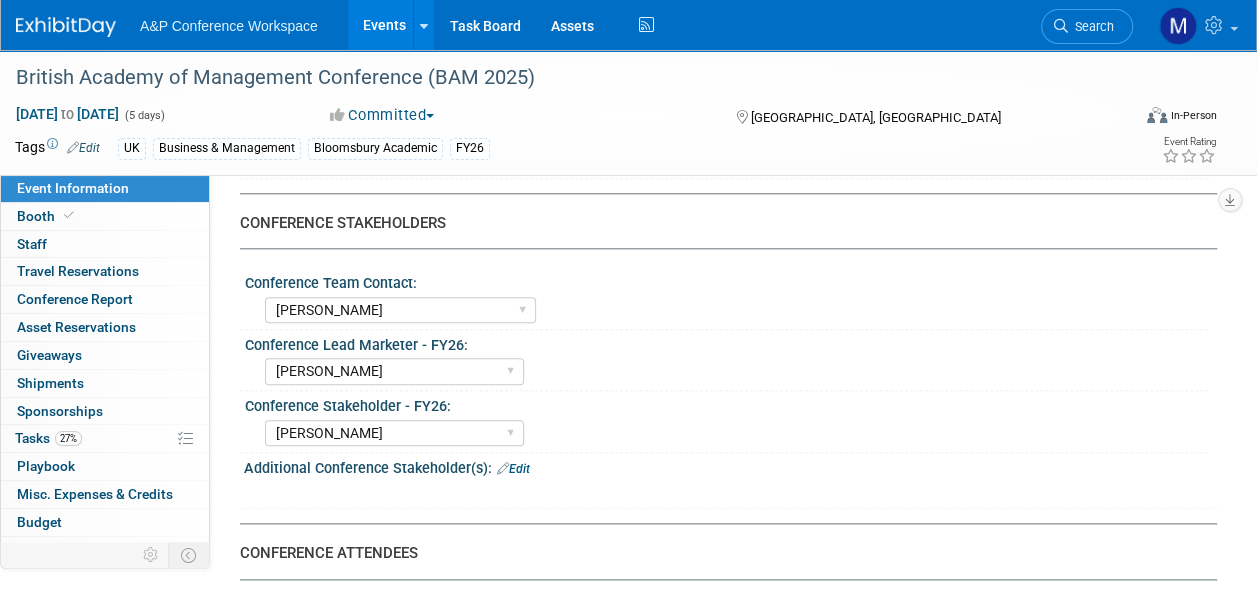 click on "Abigail Larkin
Alice Billington
Ami Reitmeier
Amy Suratia
Andy Boyd
Anna Roberts
Annie Lee
Brenna Akerman
Caitlin Flint
Carey Cameron
Carly Bull
Charlotte Unsworth
Eleanor Wilson
Emma Chonofsky
Erika Rollins
Helen Jackson
Jack Solloway
Jenny Liddiard
Joe Kreuser
Karen Reid
Katie Dean
Khadija Ahmed
Laura Montgomery
Lianna Iwanikiw
Louise Morgan
Maria Davies
Maria Rohde
Mark Strong
Mary Mahoney
McKenna Freiss
Michelle Kelly
OPEN POSITION
Paige Domantey
Phoebe Murphy-Dunn
Rachel Sherlock
Rebecca Callow
Ros Jubber
Rosalie Love
Sam Tilzey
Samantha Klein
Sarah Ruddock
Seth Taylor
Shereen Muhyeddeen
Sofie Logan
Sophia Hettler
Taylor Thompson
Teodora Rousseva
Tia Ali
Vanessa Taylor-Sharpe
Veronica Dove
Vivien Quick
NEW HIRE
Lynsay Williams
Lily Webber
Alex Kind" at bounding box center (736, 369) 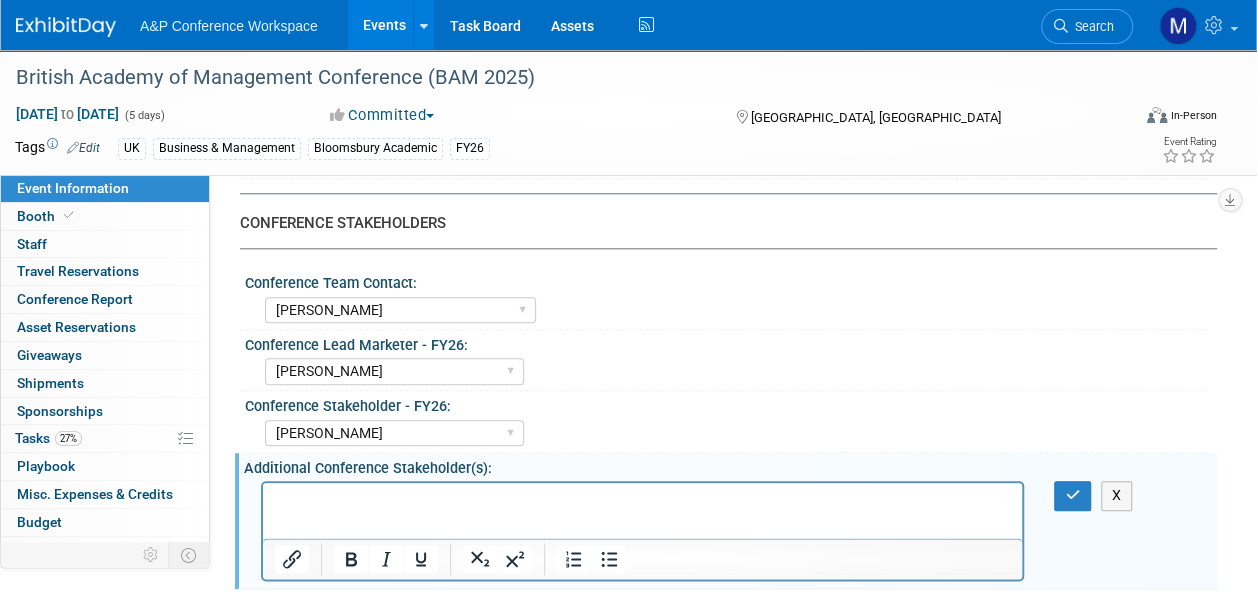 scroll, scrollTop: 0, scrollLeft: 0, axis: both 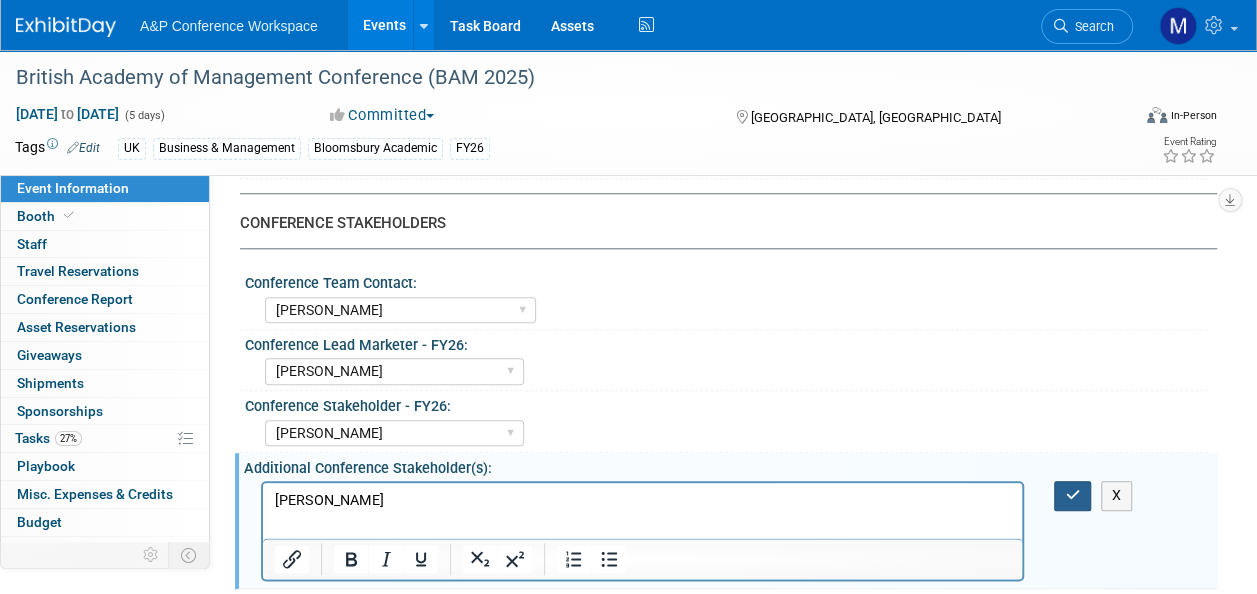 click at bounding box center (1072, 495) 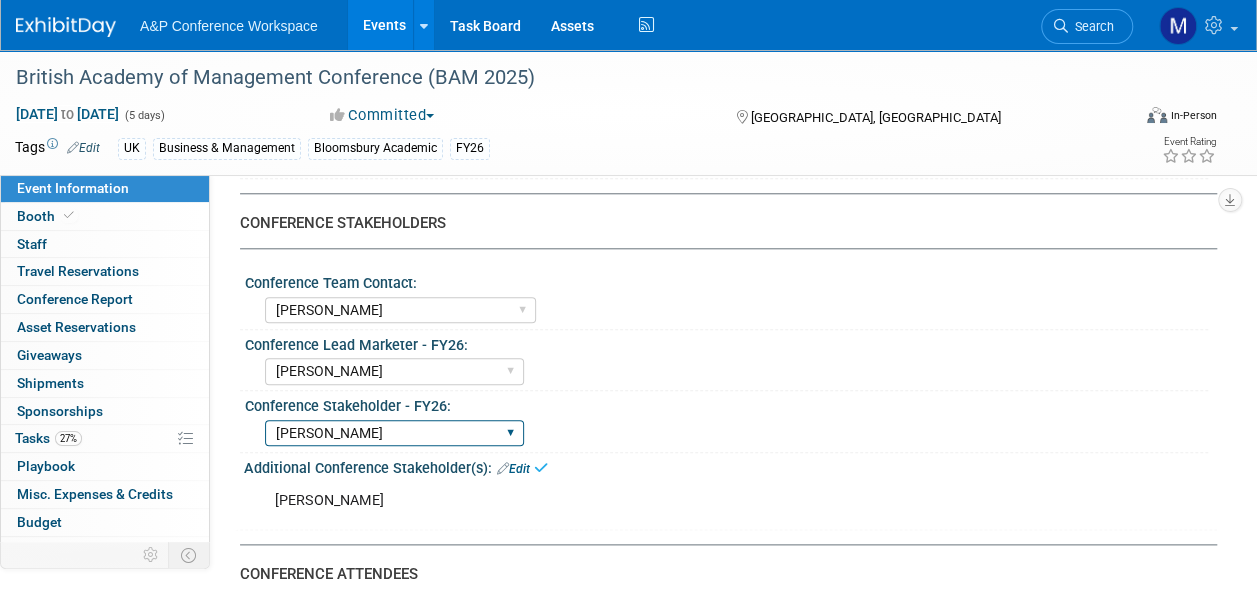 click on "Abigail Larkin
Alice Billington
Ami Reitmeier
Amy Suratia
Andy Boyd
Anna Roberts
Annie Lee
Brenna Akerman
Caitlin Flint
Carey Cameron
Carly Bull
Charlotte Unsworth
Eleanor Wilson
Emma Chonofsky
Erika Rollins
Helen Jackson
Jack Solloway
Jenny Liddiard
Joe Kreuser
Karen Reid
Katie Dean
Khadija Ahmed
Laura Montgomery
Lianna Iwanikiw
Louise Morgan
Maria Davies
Maria Rohde
Mark Strong
Mary Mahoney
McKenna Freiss
Michelle Kelly
OPEN POSITION
Paige Domantey
Phoebe Murphy-Dunn
Rachel Sherlock
Rebecca Callow
Ros Jubber
Rosalie Love
Sam Tilzey
Samantha Klein
Sarah Ruddock
Seth Taylor
Shereen Muhyeddeen
Sofie Logan
Sophia Hettler
Taylor Thompson
Teodora Rousseva
Tia Ali
Vanessa Taylor-Sharpe
Veronica Dove
Vivien Quick
NEW HIRE
Lynsay Williams" at bounding box center [394, 433] 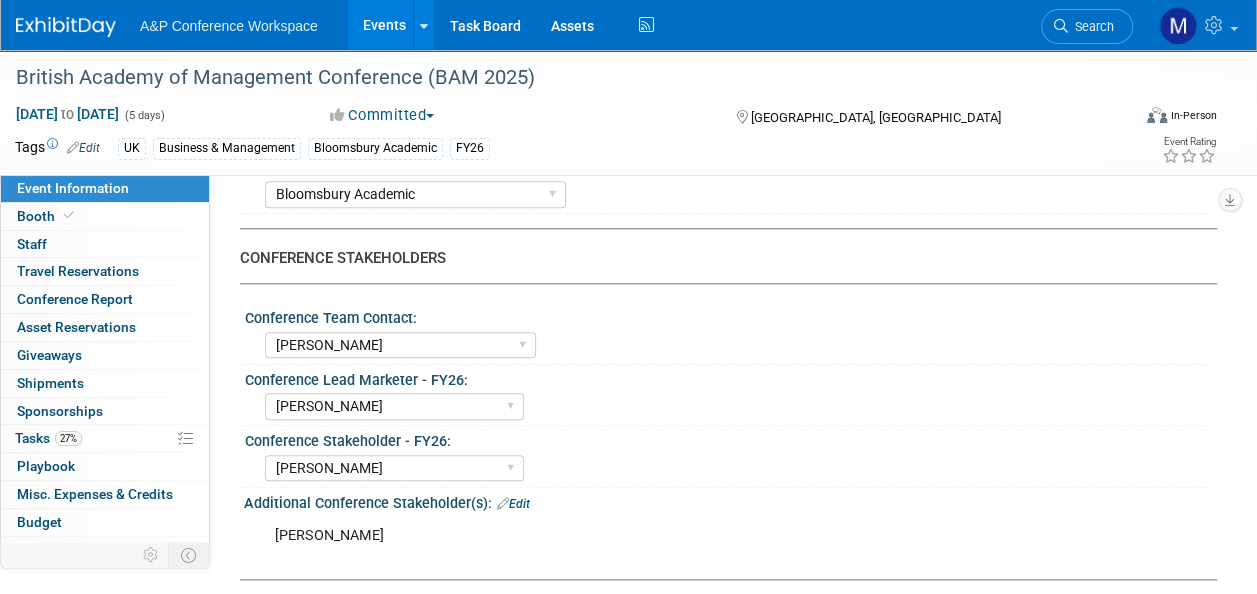 scroll, scrollTop: 900, scrollLeft: 0, axis: vertical 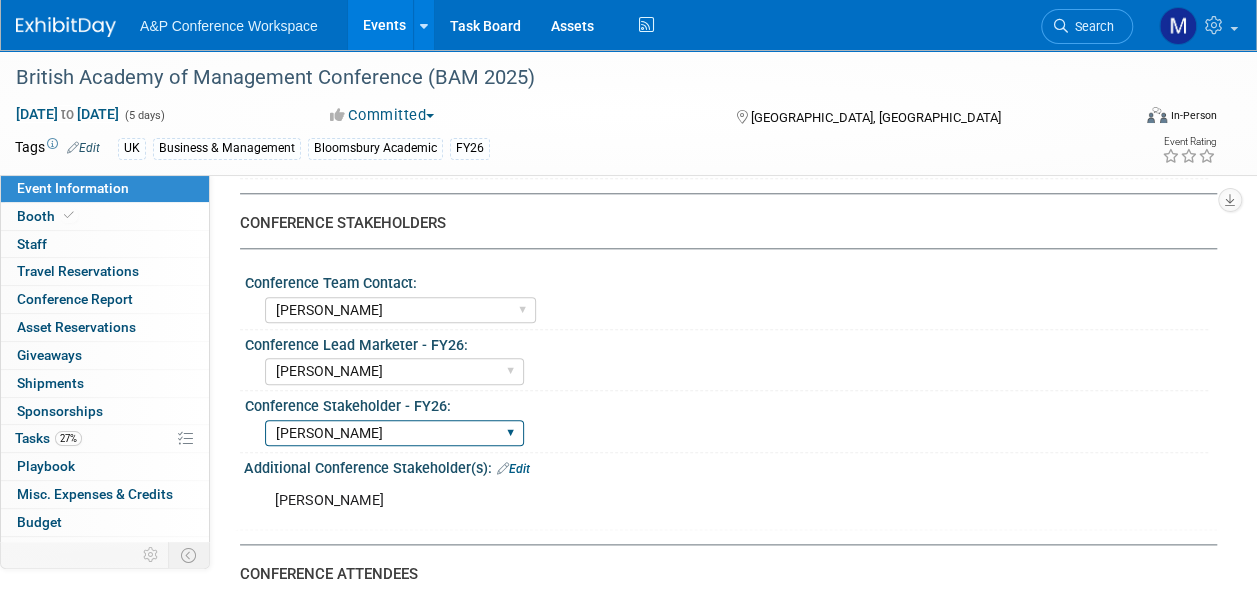 click on "Abigail Larkin
Alice Billington
Ami Reitmeier
Amy Suratia
Andy Boyd
Anna Roberts
Annie Lee
Brenna Akerman
Caitlin Flint
Carey Cameron
Carly Bull
Charlotte Unsworth
Eleanor Wilson
Emma Chonofsky
Erika Rollins
Helen Jackson
Jack Solloway
Jenny Liddiard
Joe Kreuser
Karen Reid
Katie Dean
Khadija Ahmed
Laura Montgomery
Lianna Iwanikiw
Louise Morgan
Maria Davies
Maria Rohde
Mark Strong
Mary Mahoney
McKenna Freiss
Michelle Kelly
OPEN POSITION
Paige Domantey
Phoebe Murphy-Dunn
Rachel Sherlock
Rebecca Callow
Ros Jubber
Rosalie Love
Sam Tilzey
Samantha Klein
Sarah Ruddock
Seth Taylor
Shereen Muhyeddeen
Sofie Logan
Sophia Hettler
Taylor Thompson
Teodora Rousseva
Tia Ali
Vanessa Taylor-Sharpe
Veronica Dove
Vivien Quick
NEW HIRE
Lynsay Williams" at bounding box center [394, 433] 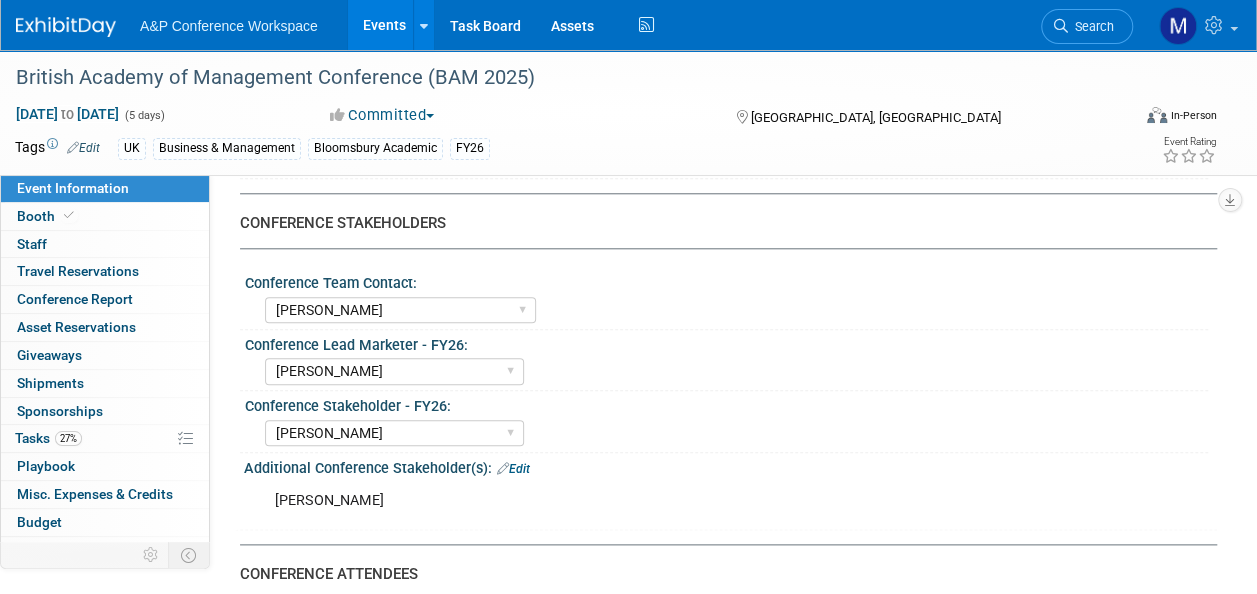select 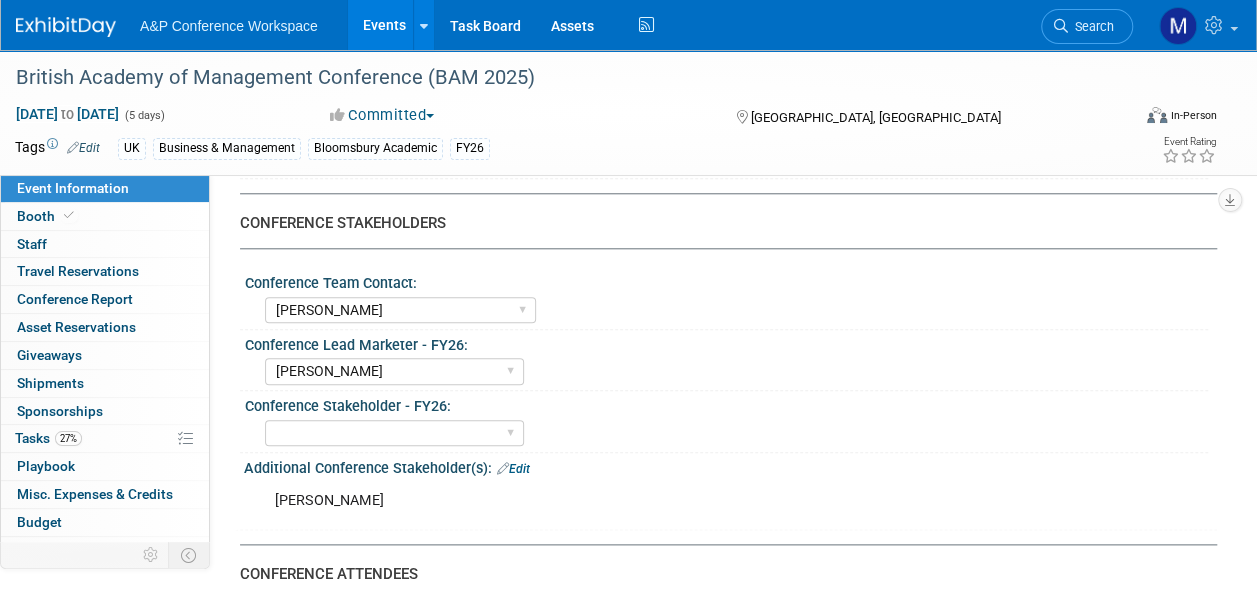 click on "Abigail Larkin
Alice Billington
Ami Reitmeier
Amy Suratia
Andy Boyd
Anna Roberts
Annie Lee
Brenna Akerman
Caitlin Flint
Carey Cameron
Carly Bull
Charlotte Unsworth
Eleanor Wilson
Emma Chonofsky
Erika Rollins
Helen Jackson
Jack Solloway
Jenny Liddiard
Joe Kreuser
Karen Reid
Katie Dean
Khadija Ahmed
Laura Montgomery
Lianna Iwanikiw
Louise Morgan
Maria Davies
Maria Rohde
Mark Strong
Mary Mahoney
McKenna Freiss
Michelle Kelly
OPEN POSITION
Paige Domantey
Phoebe Murphy-Dunn
Rachel Sherlock
Rebecca Callow
Ros Jubber
Rosalie Love
Sam Tilzey
Samantha Klein
Sarah Ruddock
Seth Taylor
Shereen Muhyeddeen
Sofie Logan
Sophia Hettler
Taylor Thompson
Teodora Rousseva
Tia Ali
Vanessa Taylor-Sharpe
Veronica Dove
Vivien Quick
NEW HIRE
Lynsay Williams" at bounding box center (394, 433) 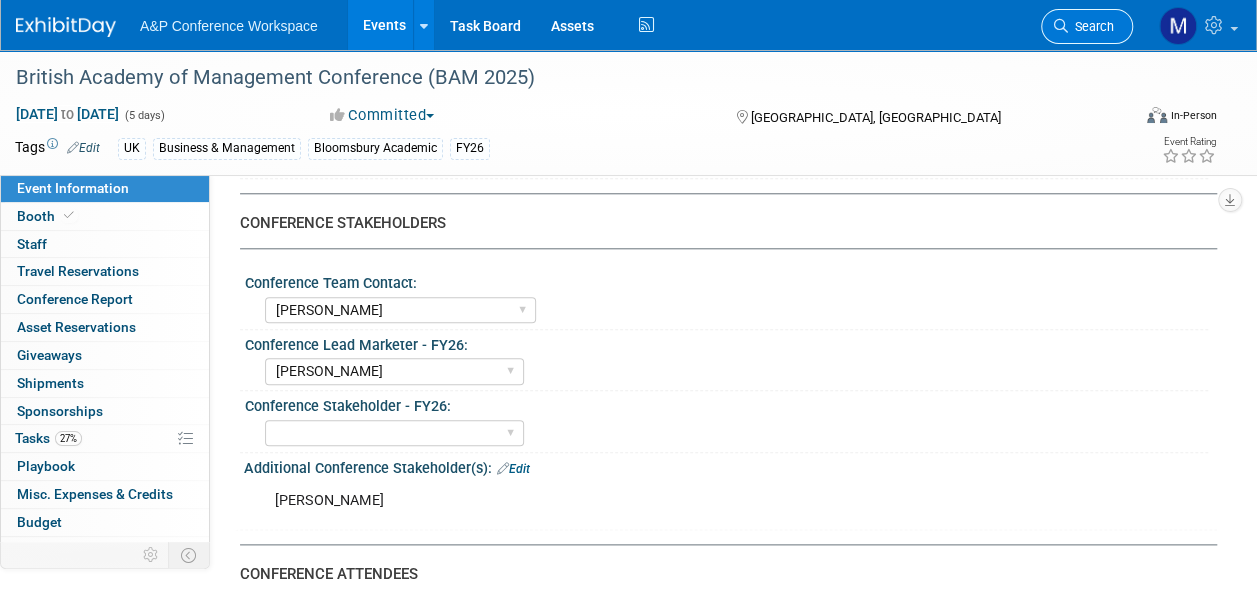click on "Search" at bounding box center (1091, 26) 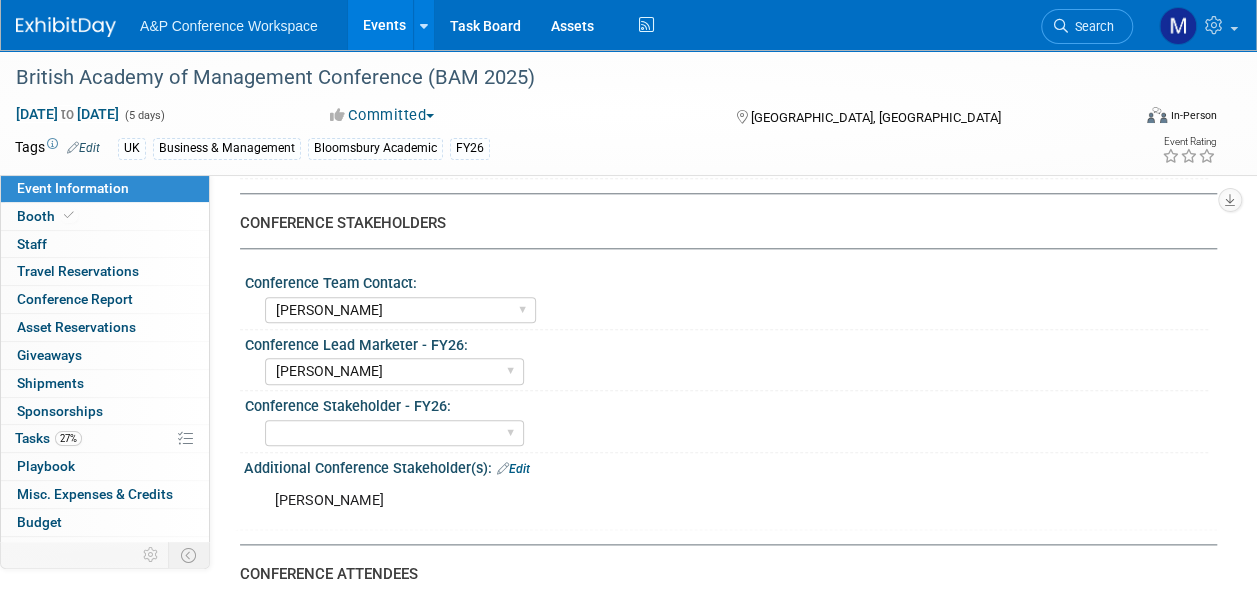 scroll, scrollTop: 0, scrollLeft: 0, axis: both 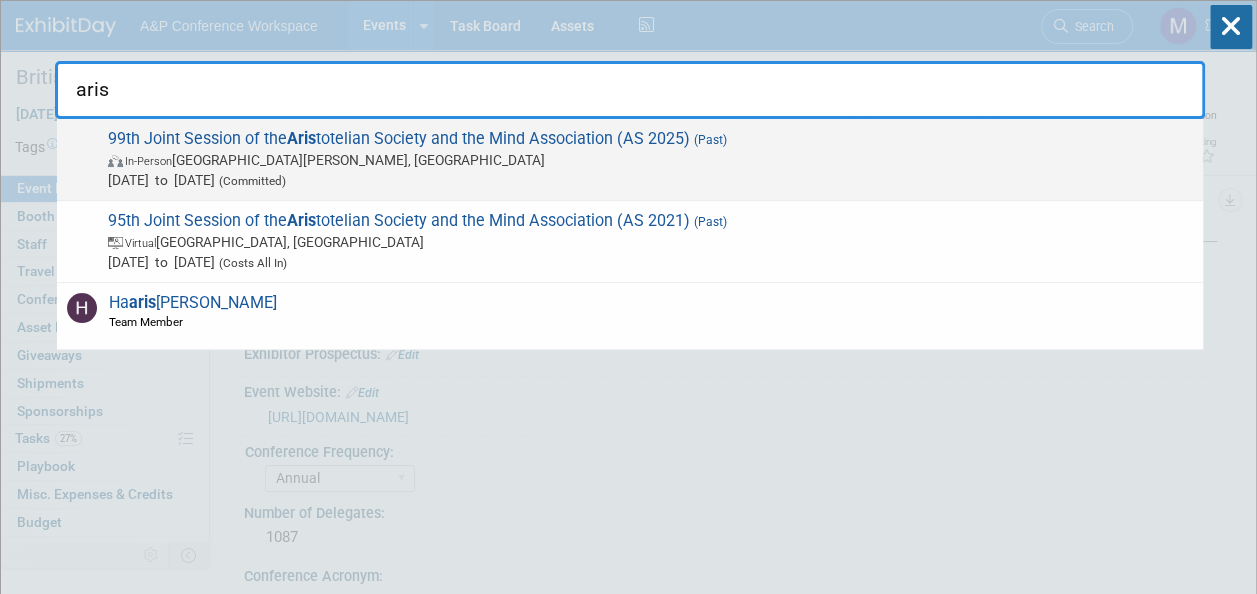 type on "aris" 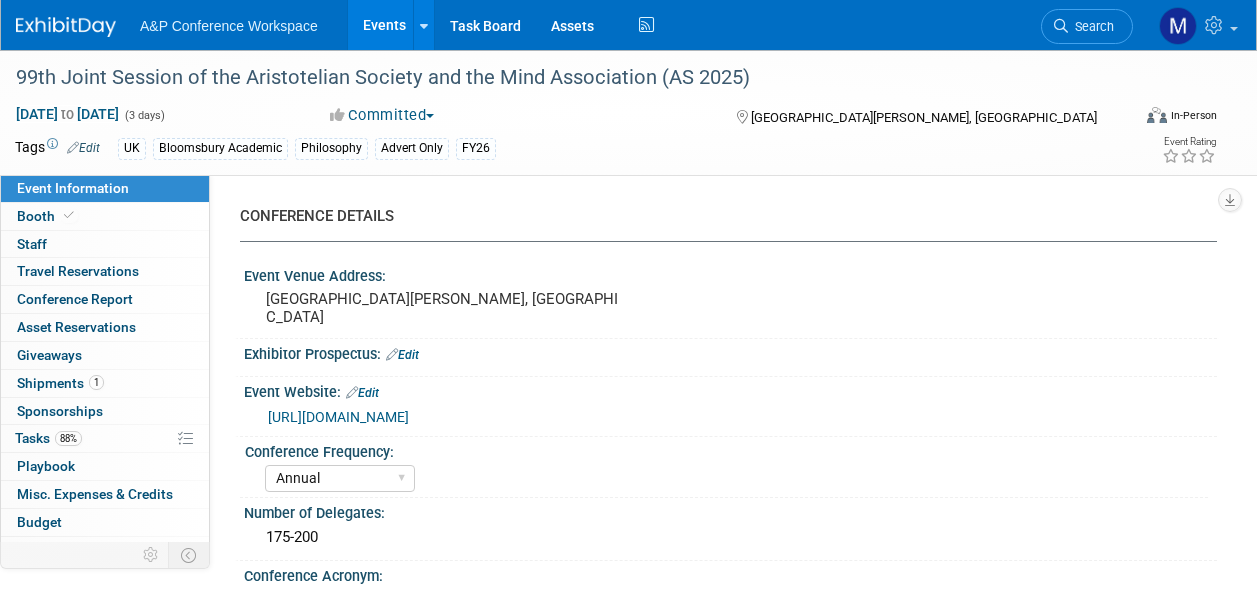 select on "Annual" 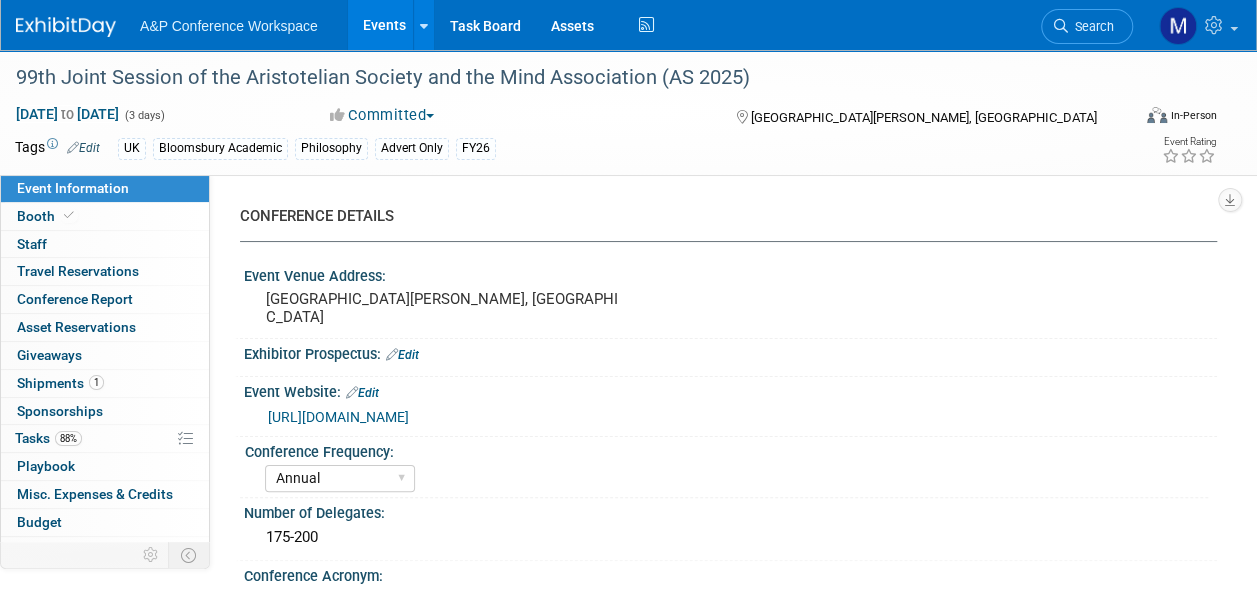 scroll, scrollTop: 0, scrollLeft: 0, axis: both 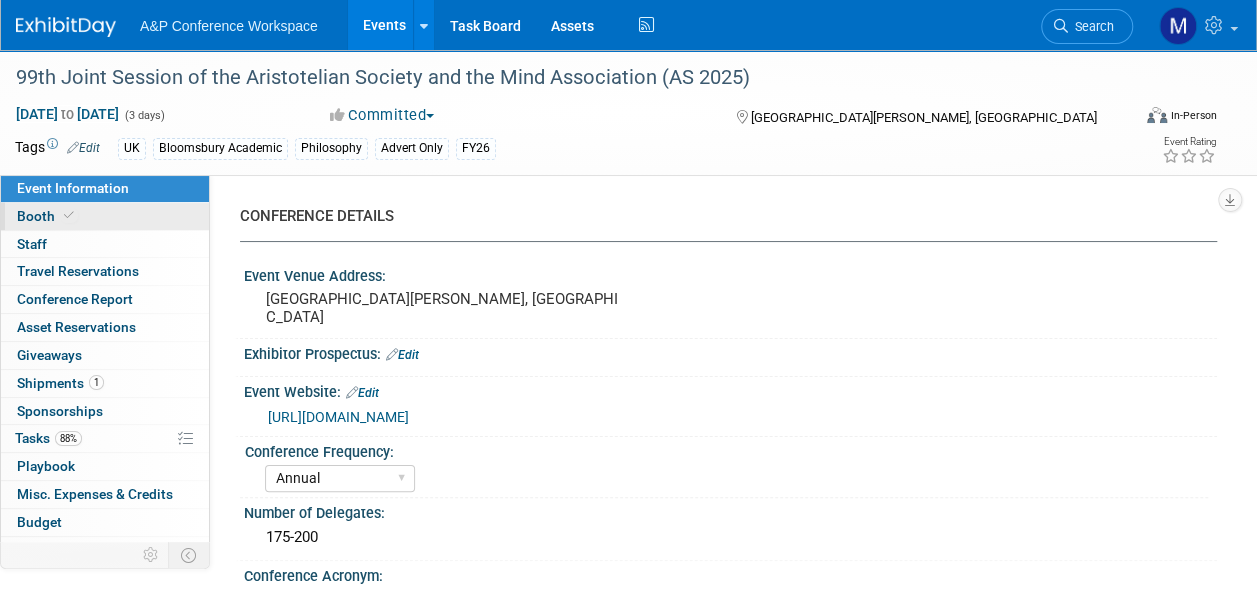click on "Booth" at bounding box center (105, 216) 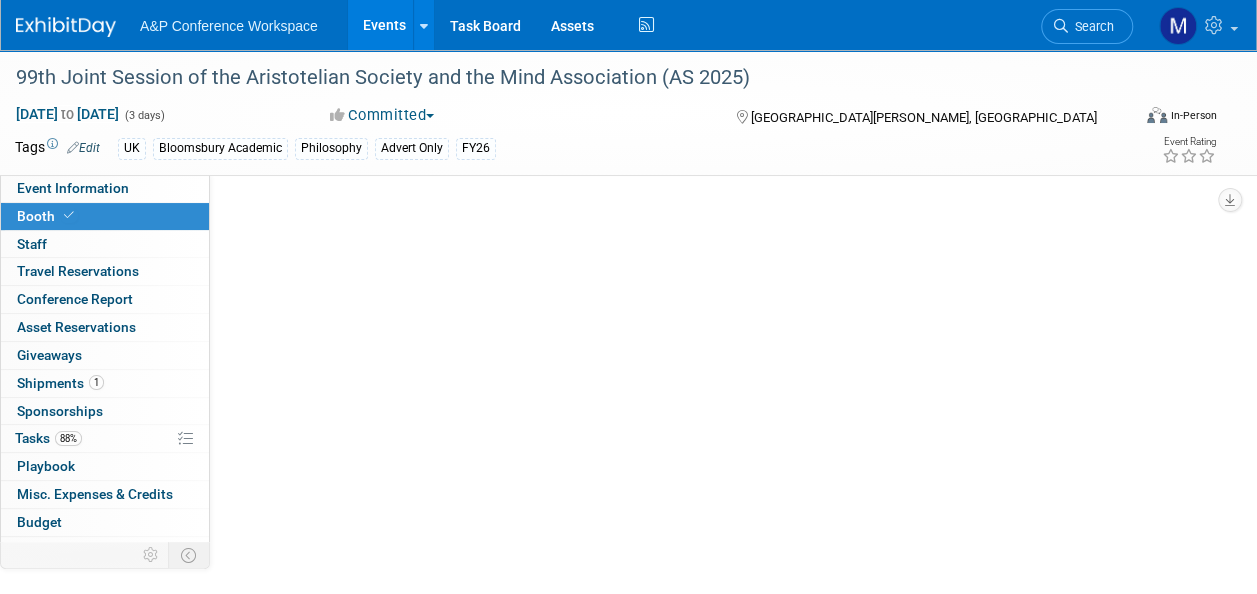 select on "COBA" 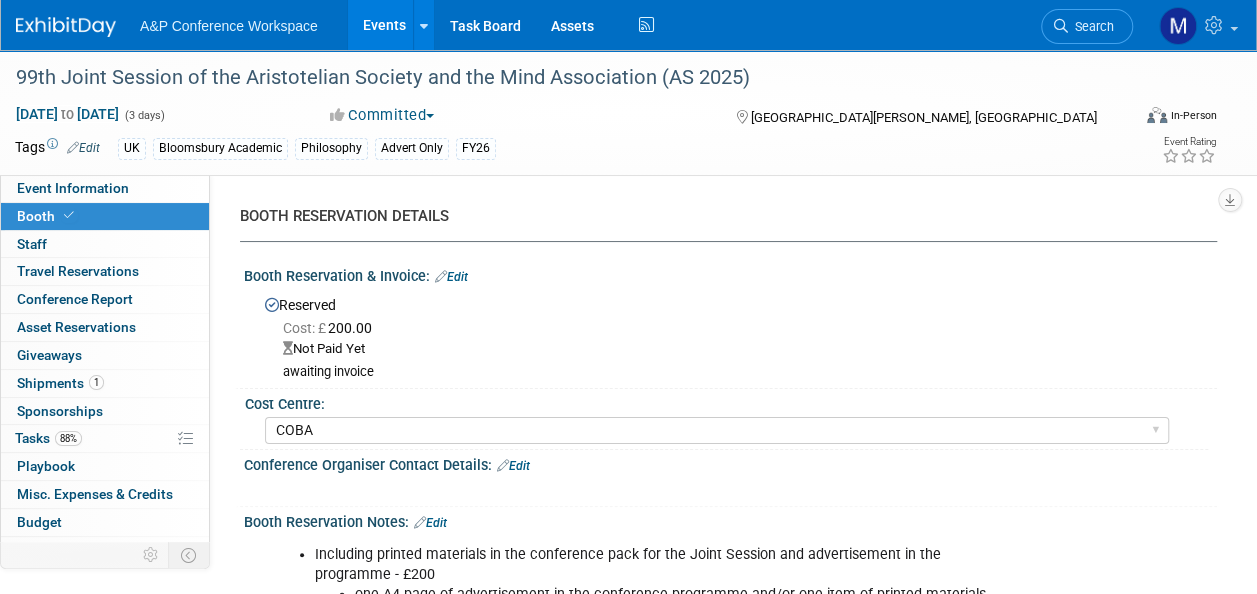 click on "Edit" at bounding box center [451, 277] 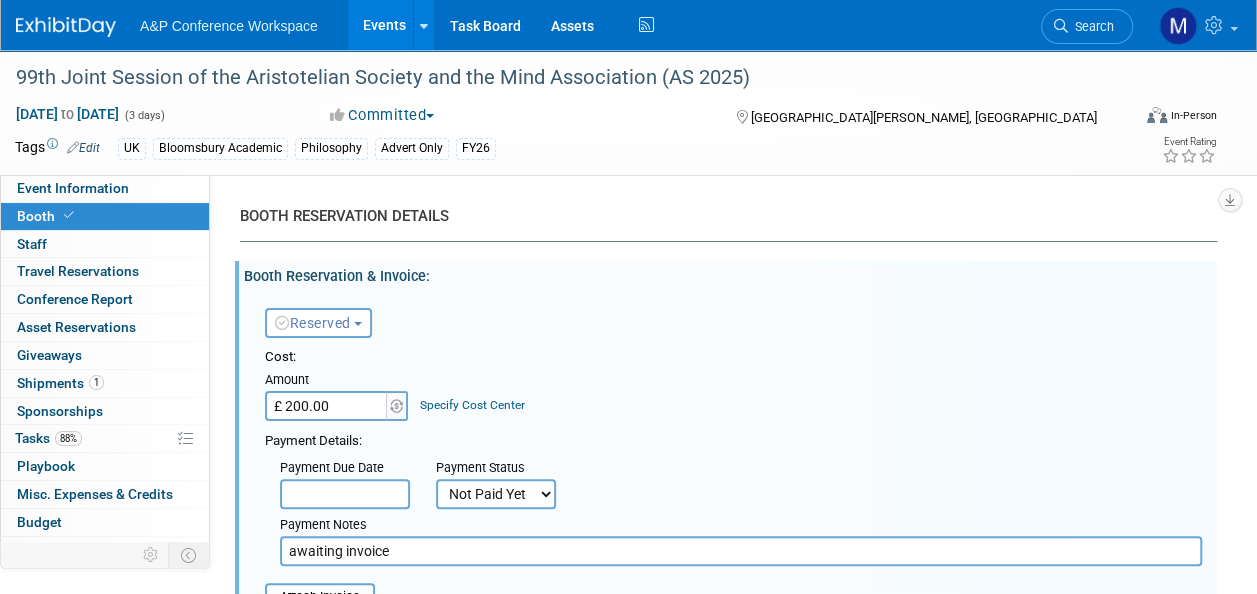 click on "Not Paid Yet
Partially Paid
Paid in Full" at bounding box center [496, 494] 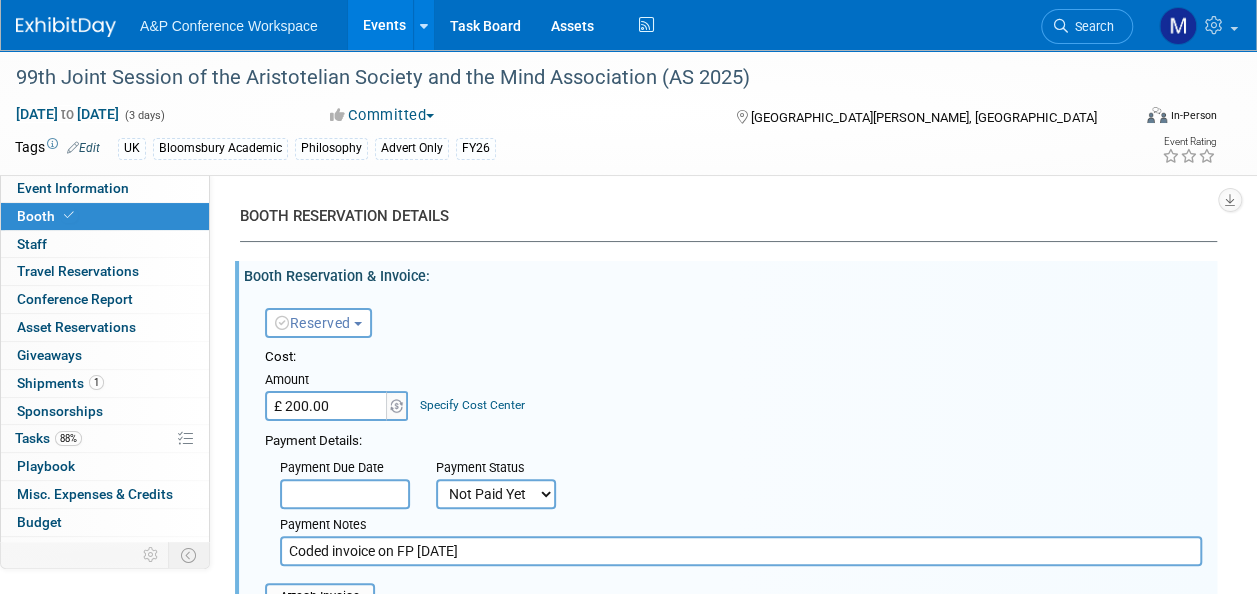 scroll, scrollTop: 200, scrollLeft: 0, axis: vertical 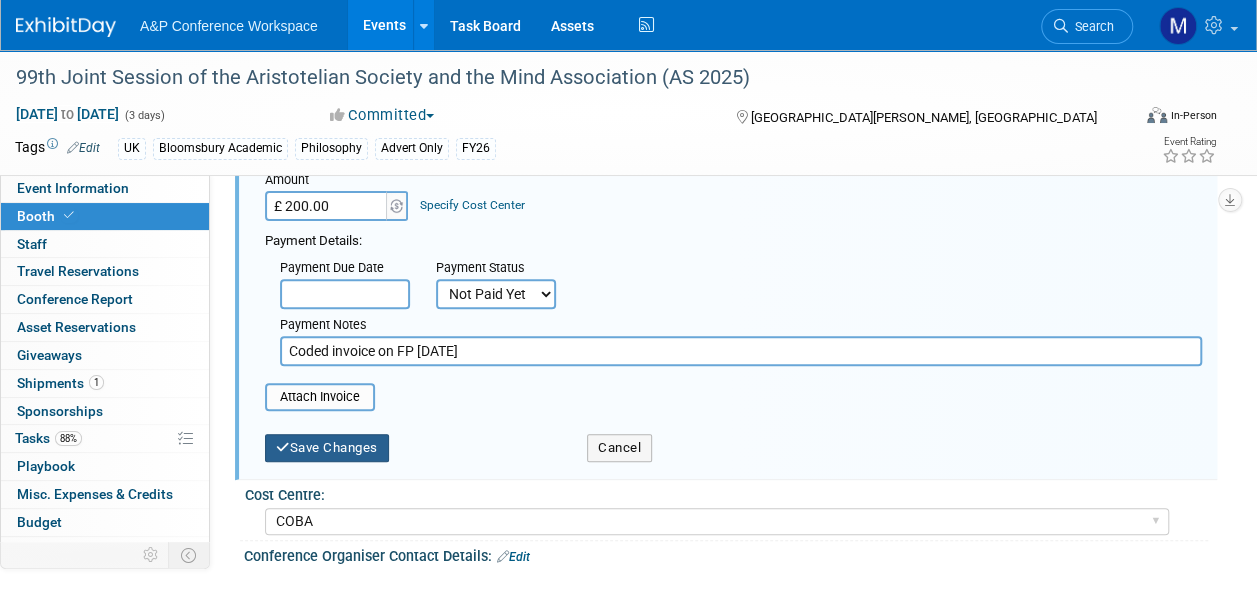 type on "Coded invoice on FP [DATE]" 